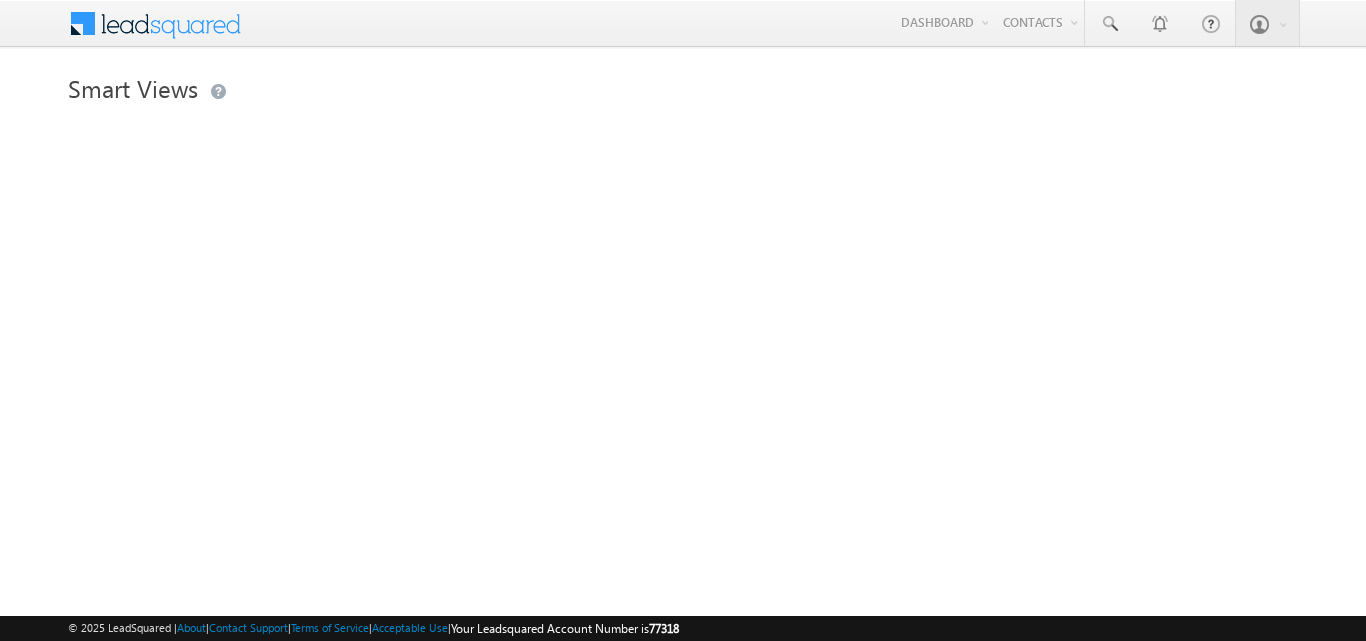 scroll, scrollTop: 0, scrollLeft: 0, axis: both 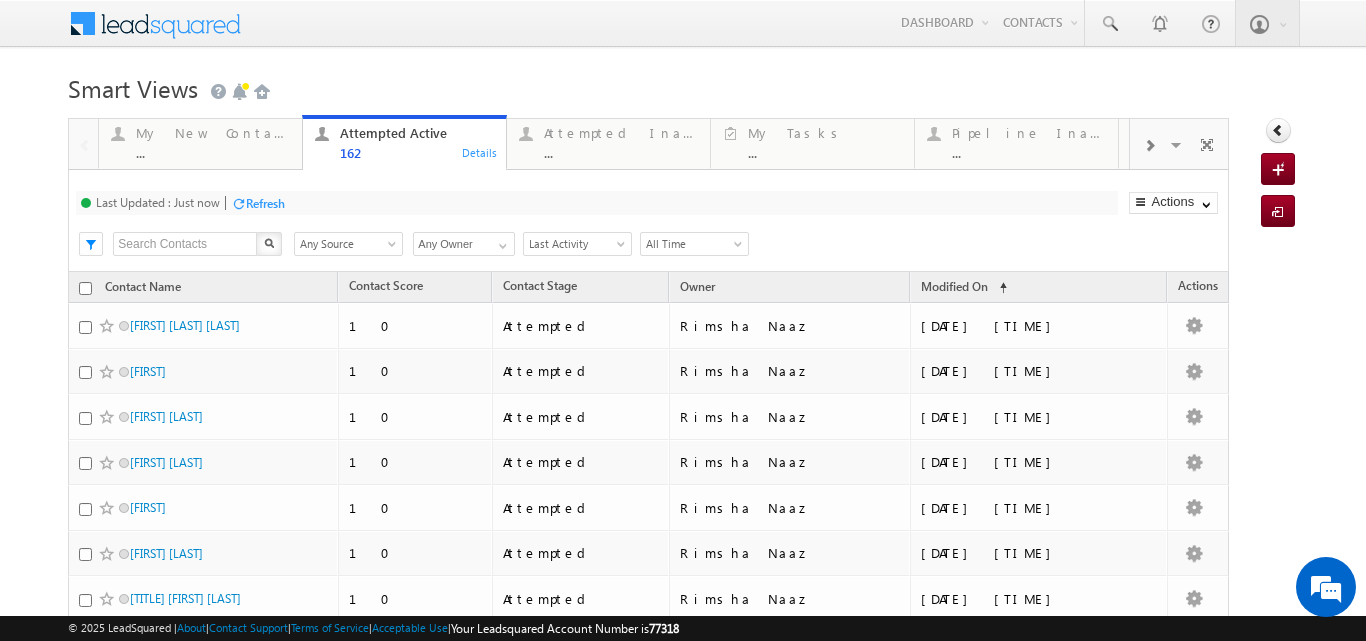 click at bounding box center [1149, 146] 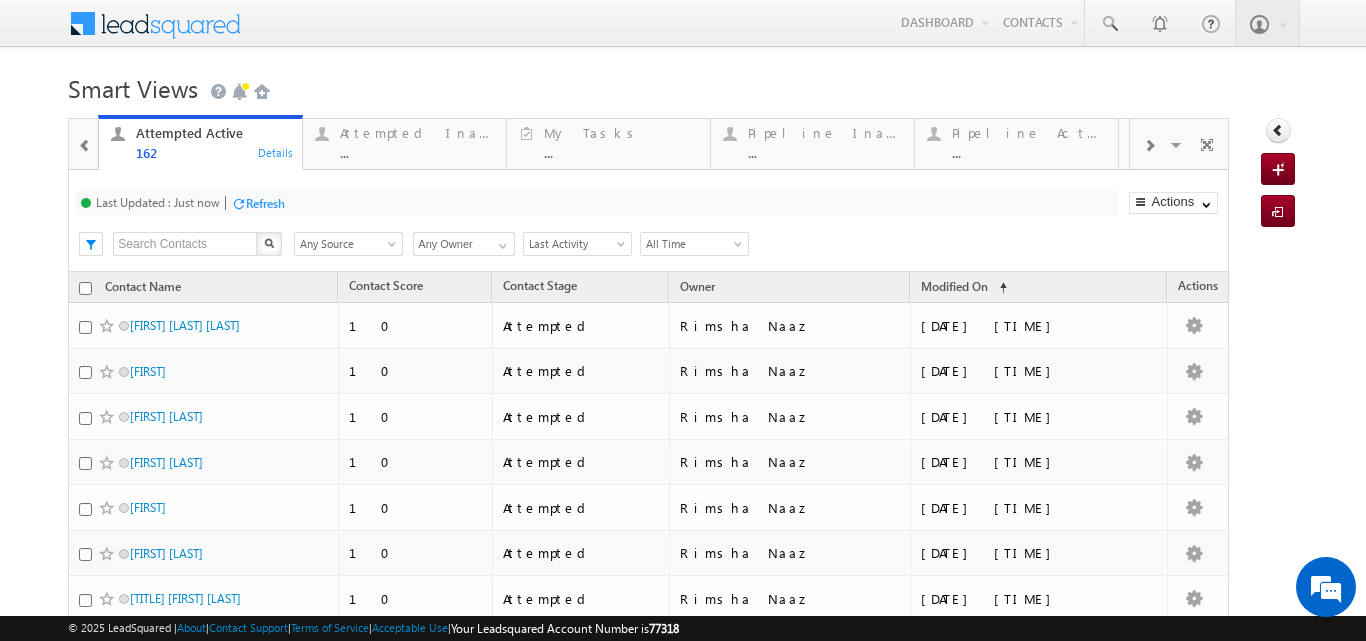 scroll, scrollTop: 0, scrollLeft: 0, axis: both 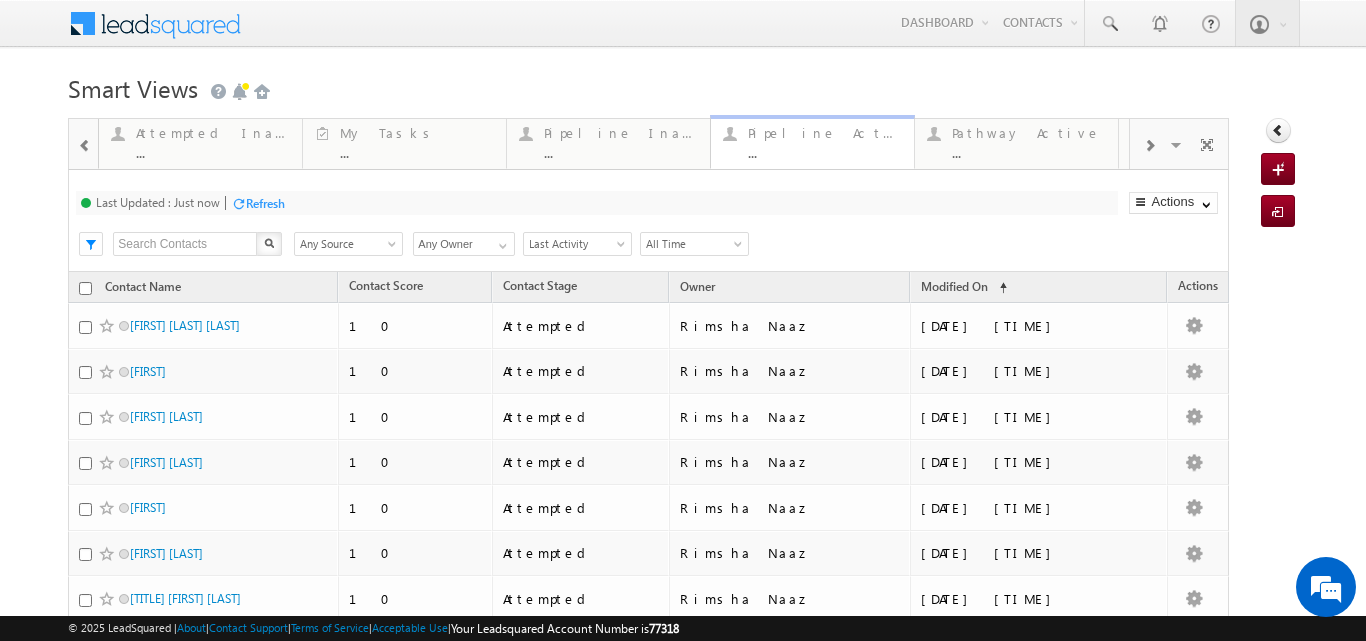 click on "..." at bounding box center [825, 152] 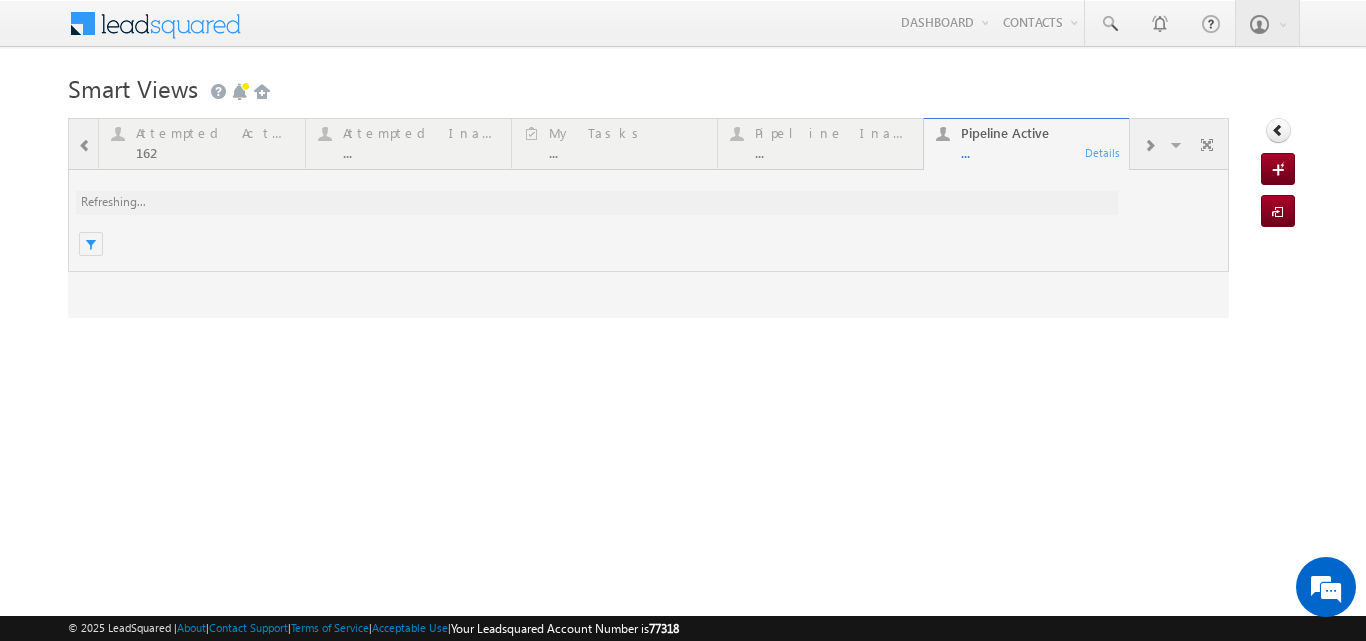 scroll, scrollTop: 0, scrollLeft: 0, axis: both 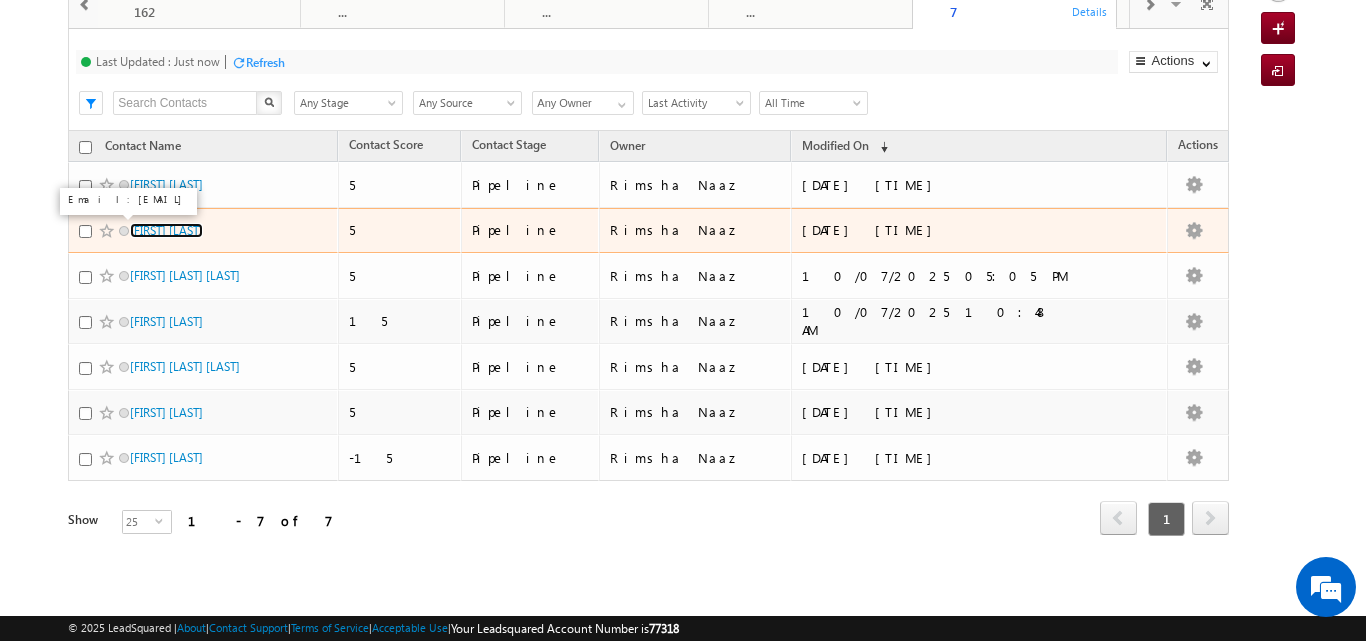 click on "Pushpendra kowthavarapu" at bounding box center (166, 230) 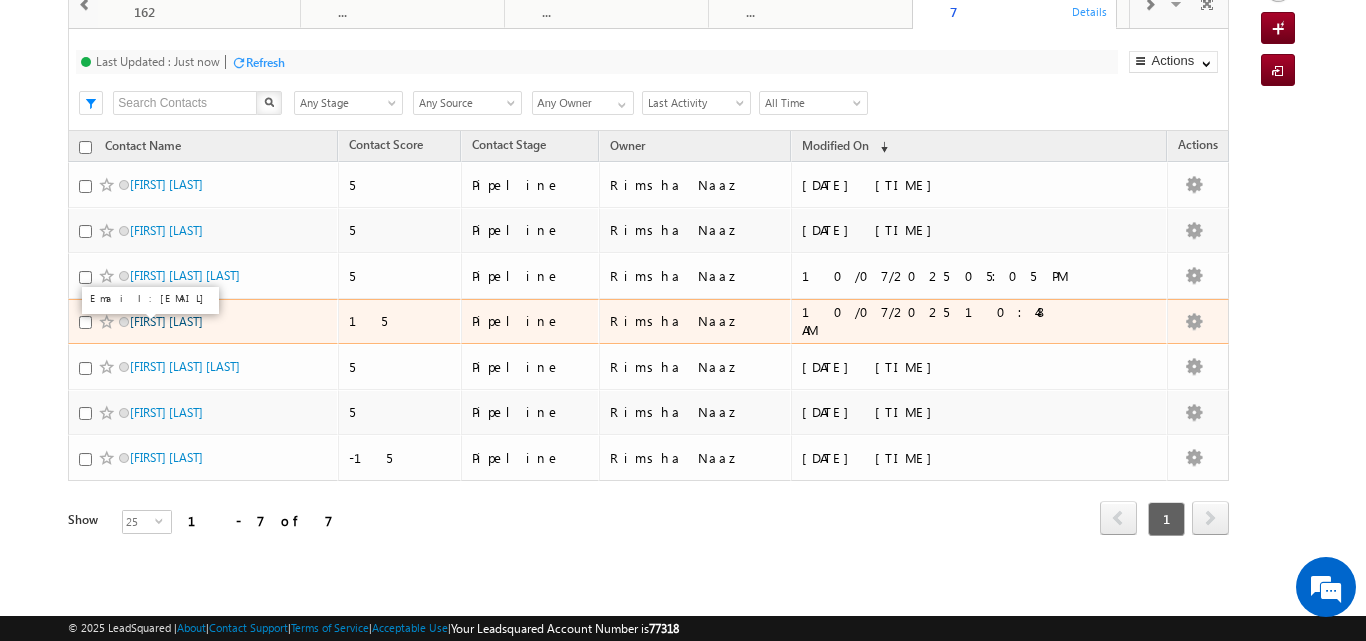 click on "Sourabh kumar" at bounding box center (166, 321) 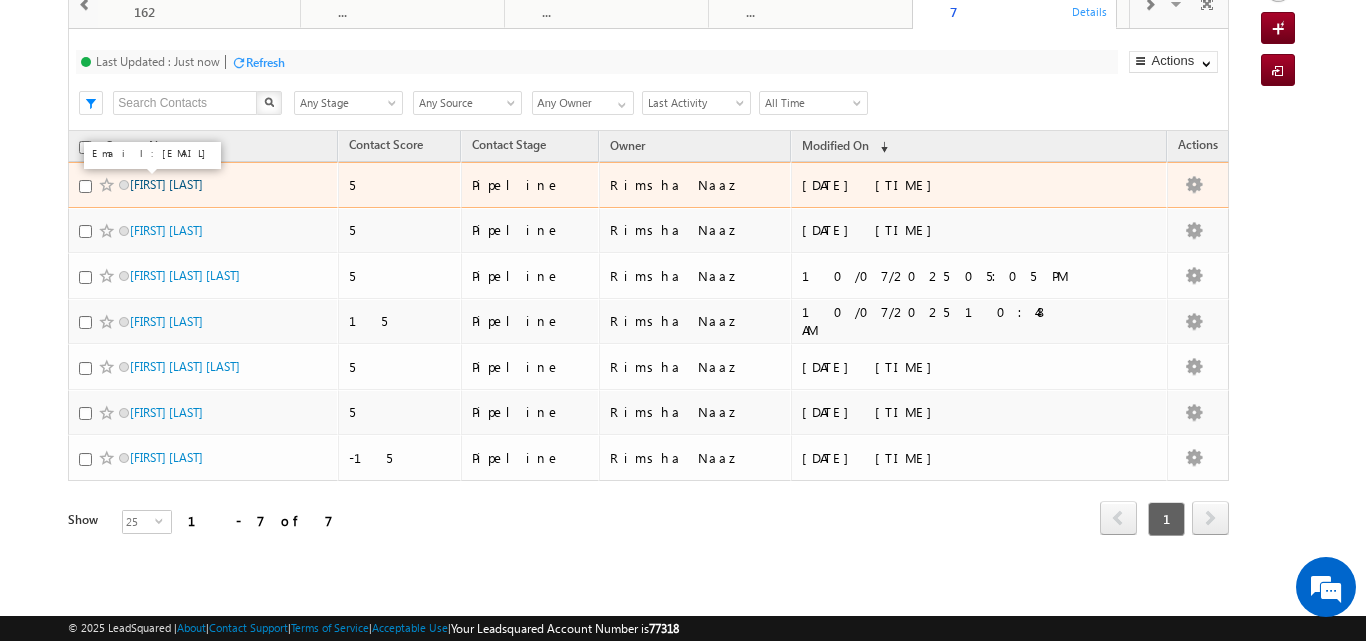 click on "Varun Mandhani" at bounding box center (166, 184) 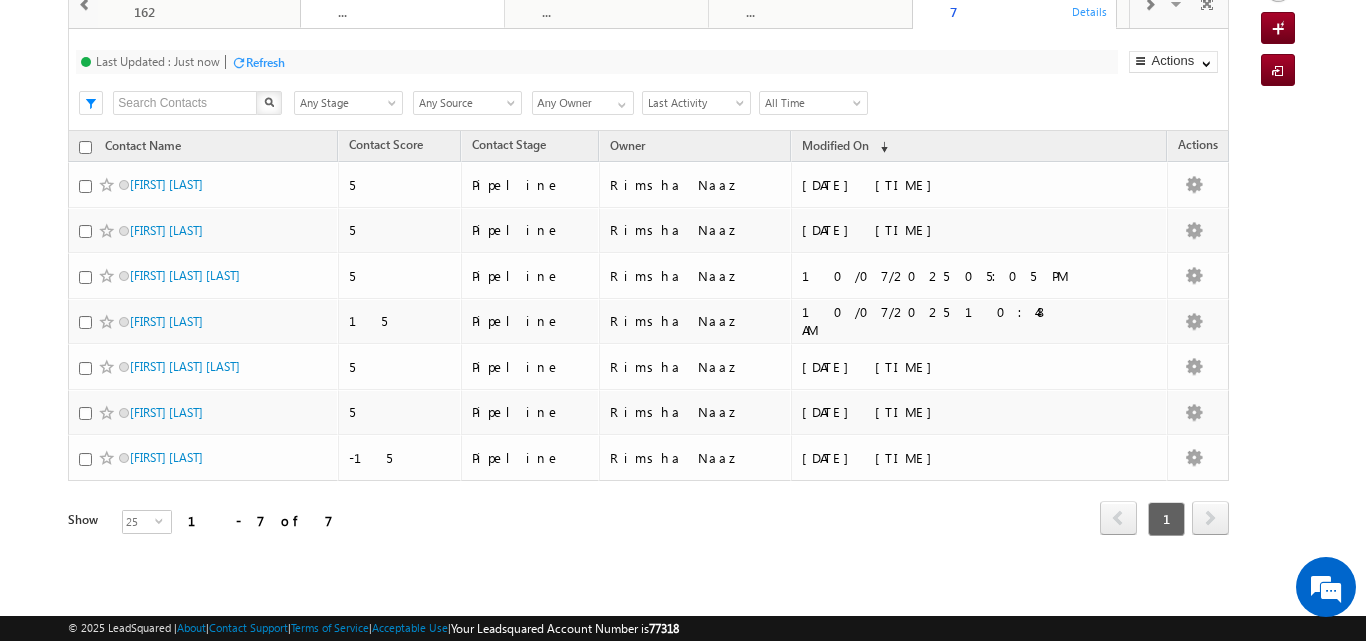 scroll, scrollTop: 0, scrollLeft: 0, axis: both 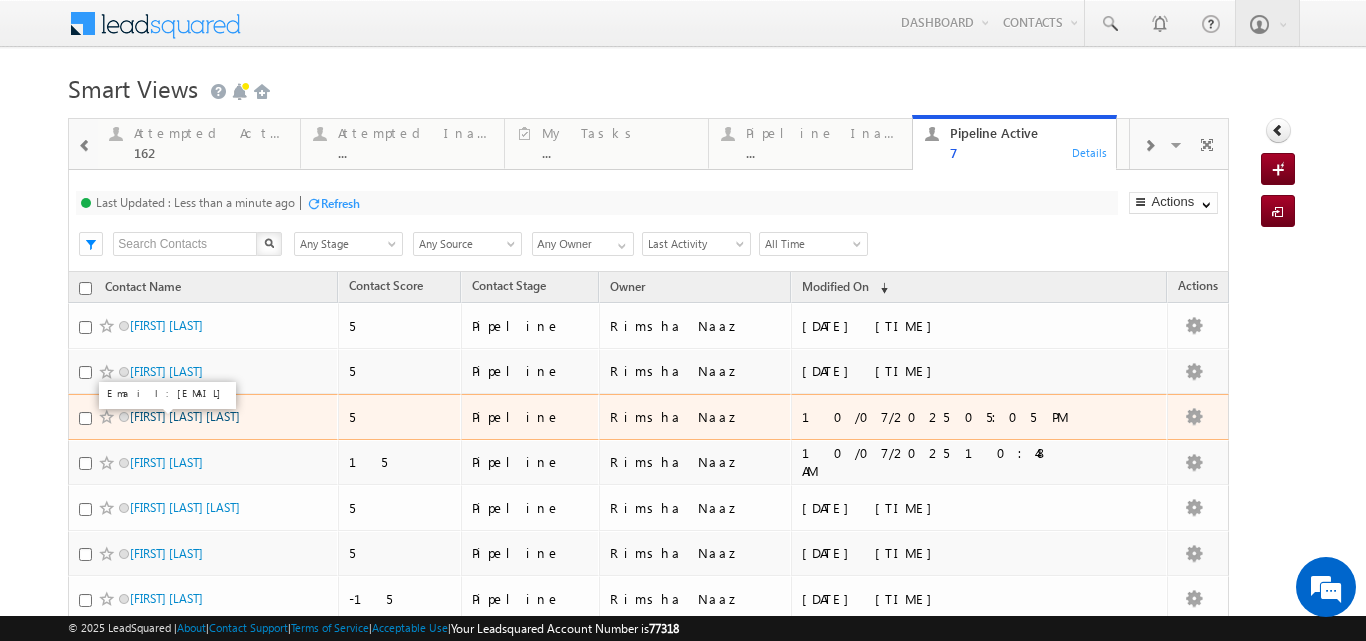 click on "Shoaib ulla Khan" at bounding box center (185, 416) 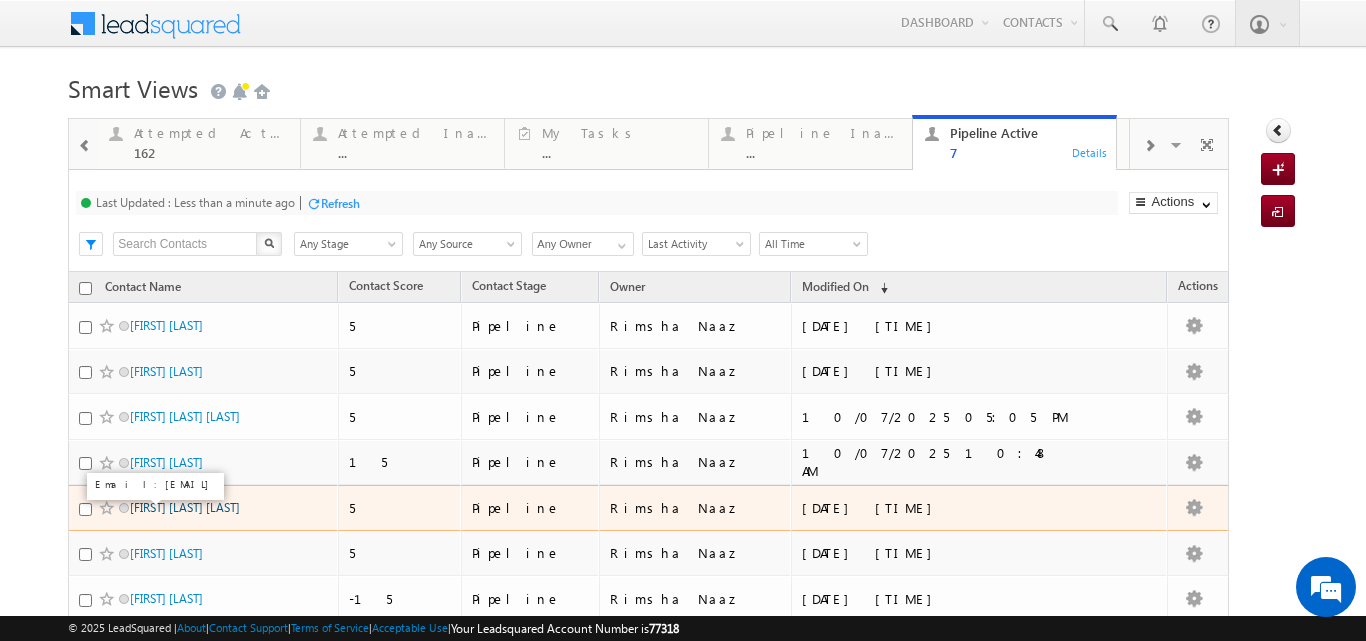 click on "Bikash Kumar khuntia" at bounding box center [185, 507] 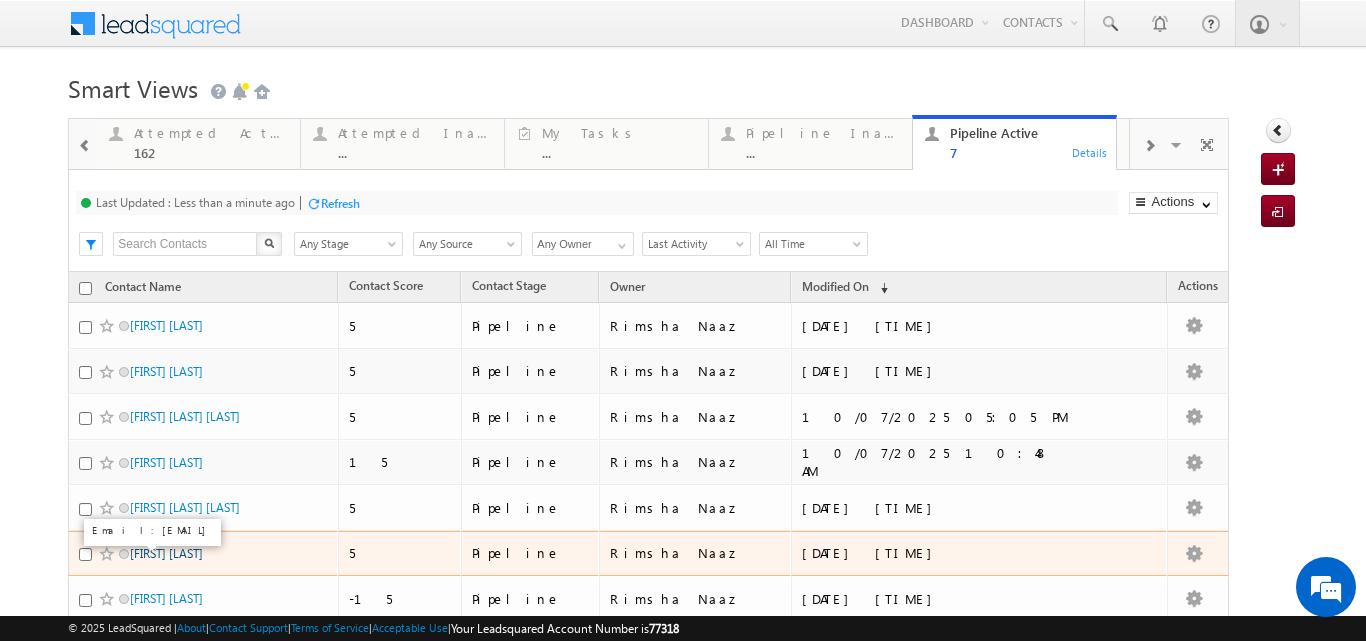 click on "Farhan Khan" at bounding box center (166, 553) 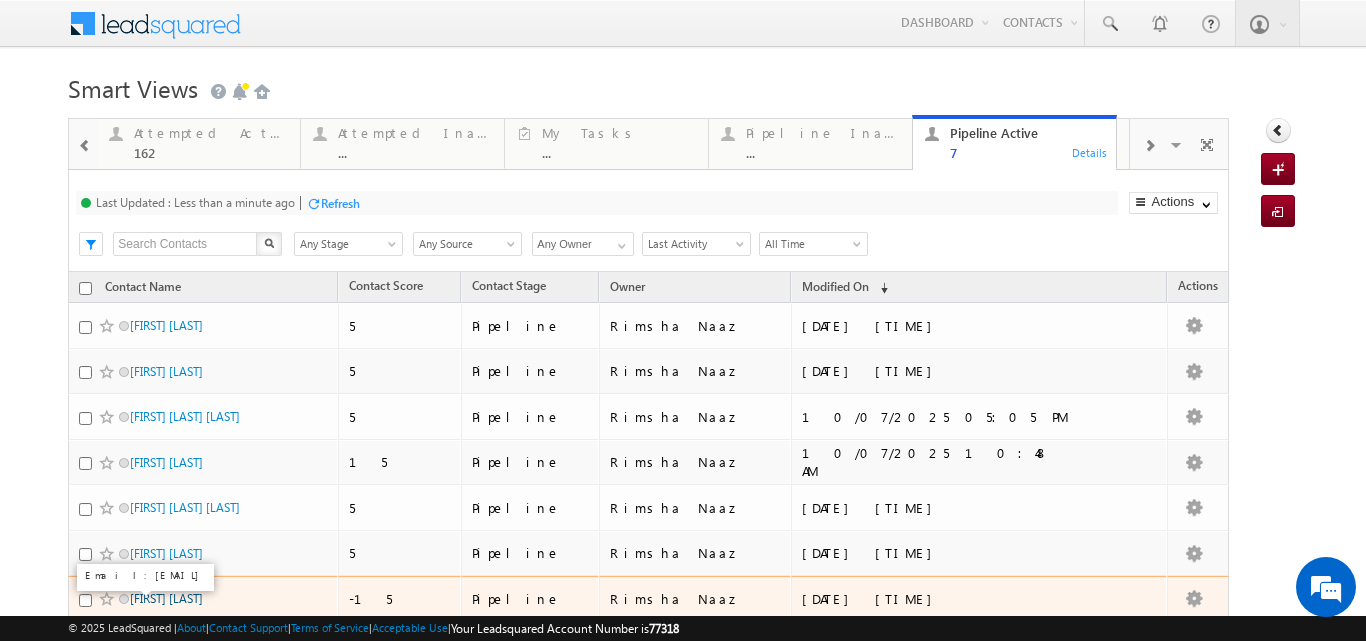click on "[FIRST] [LAST]" at bounding box center [166, 598] 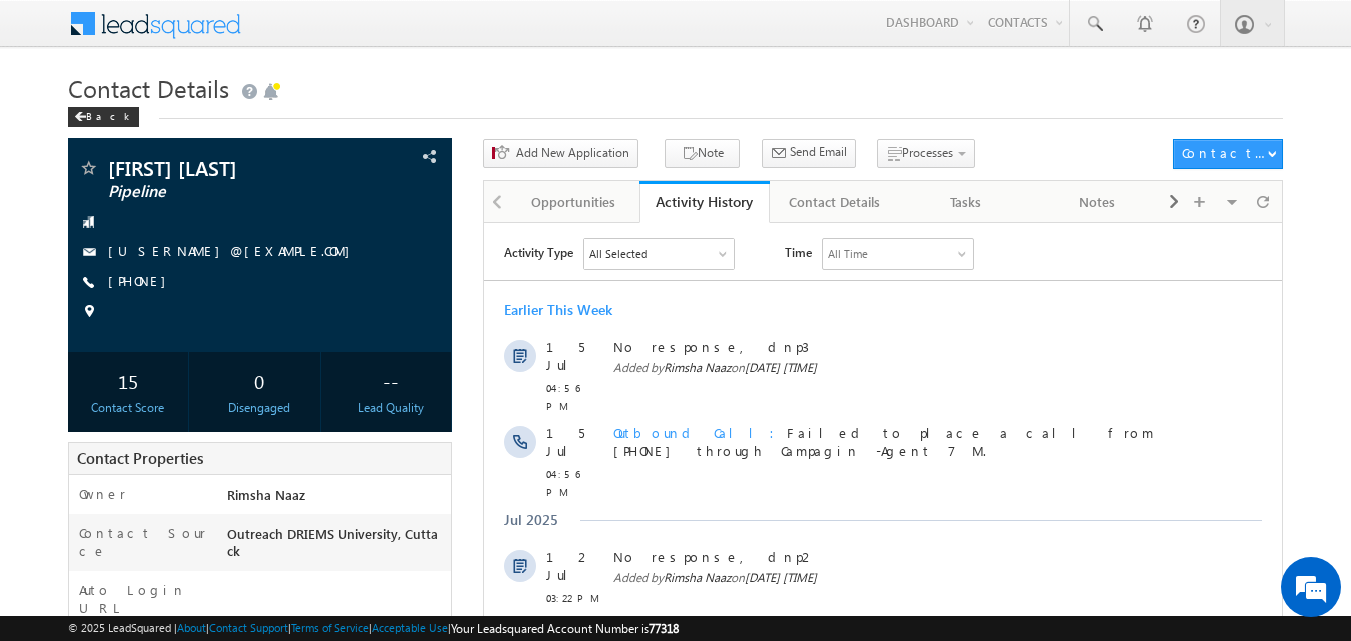 scroll, scrollTop: 0, scrollLeft: 0, axis: both 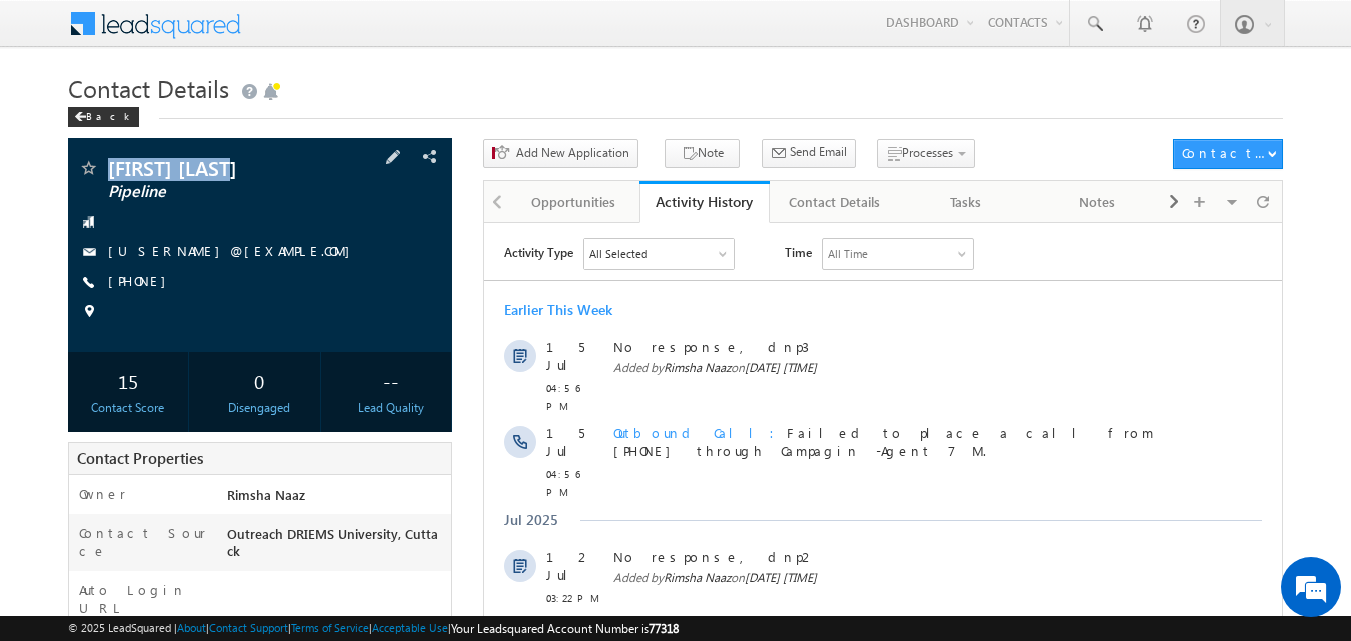 copy on "Sourabh kumar" 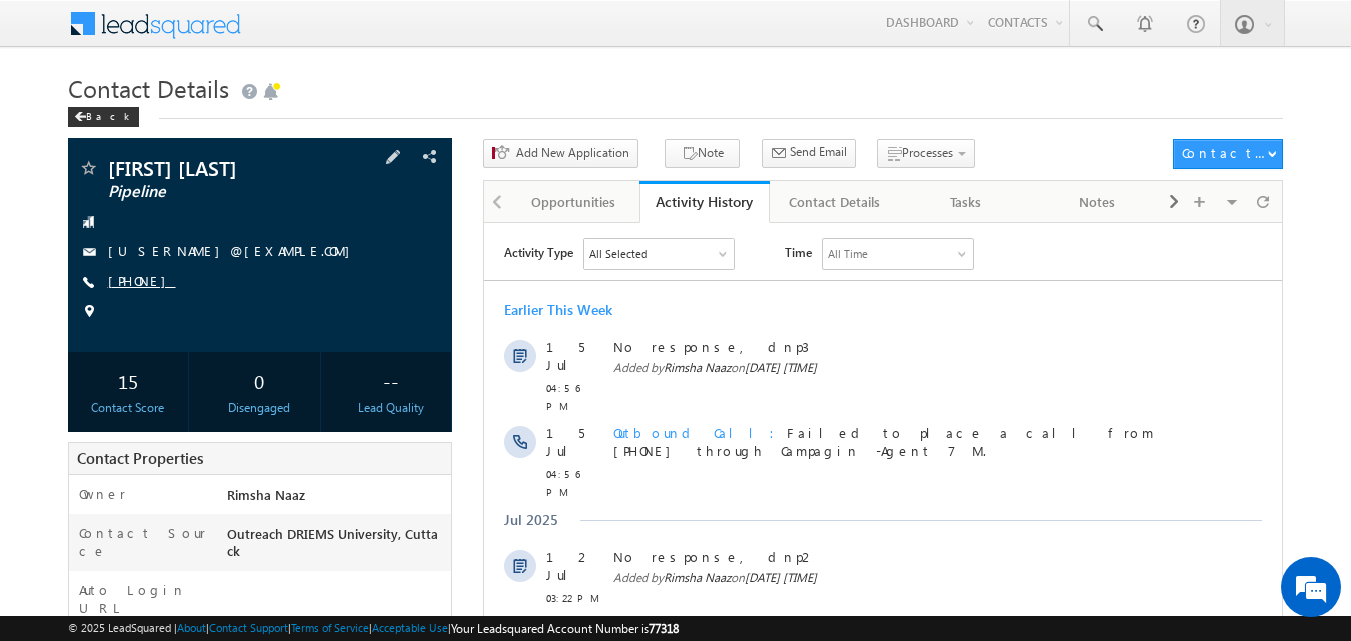 click on "+91-7870394716" at bounding box center [142, 280] 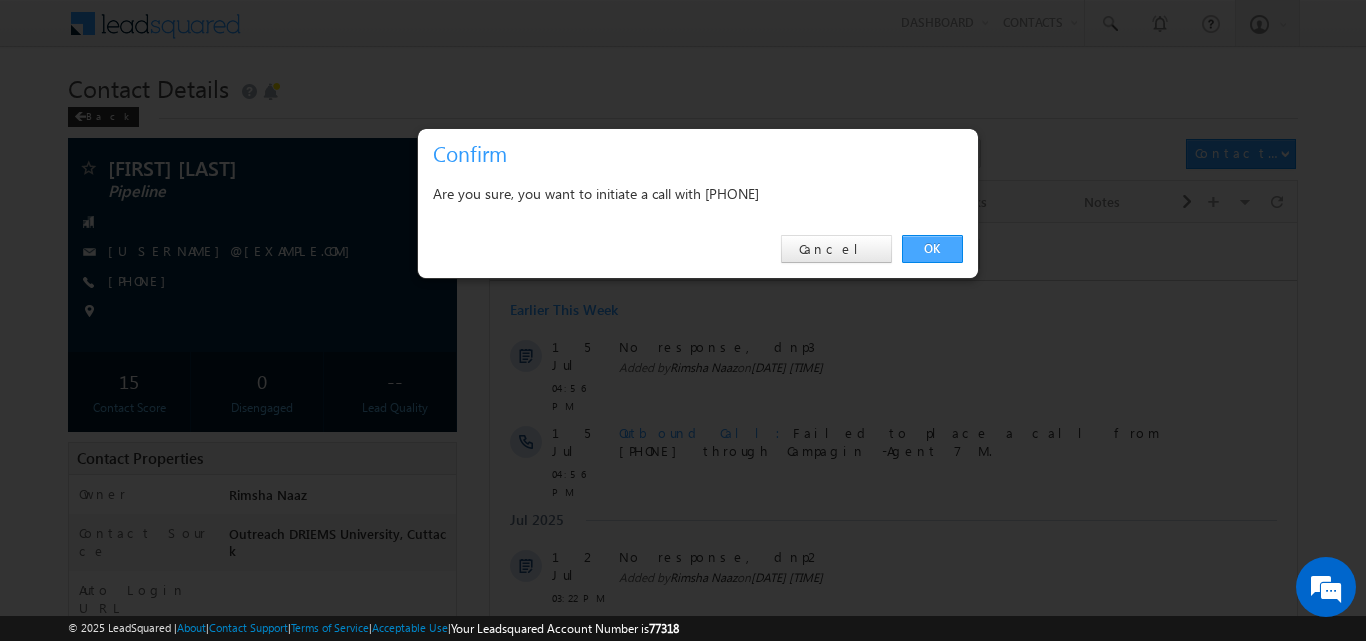 click on "OK" at bounding box center (932, 249) 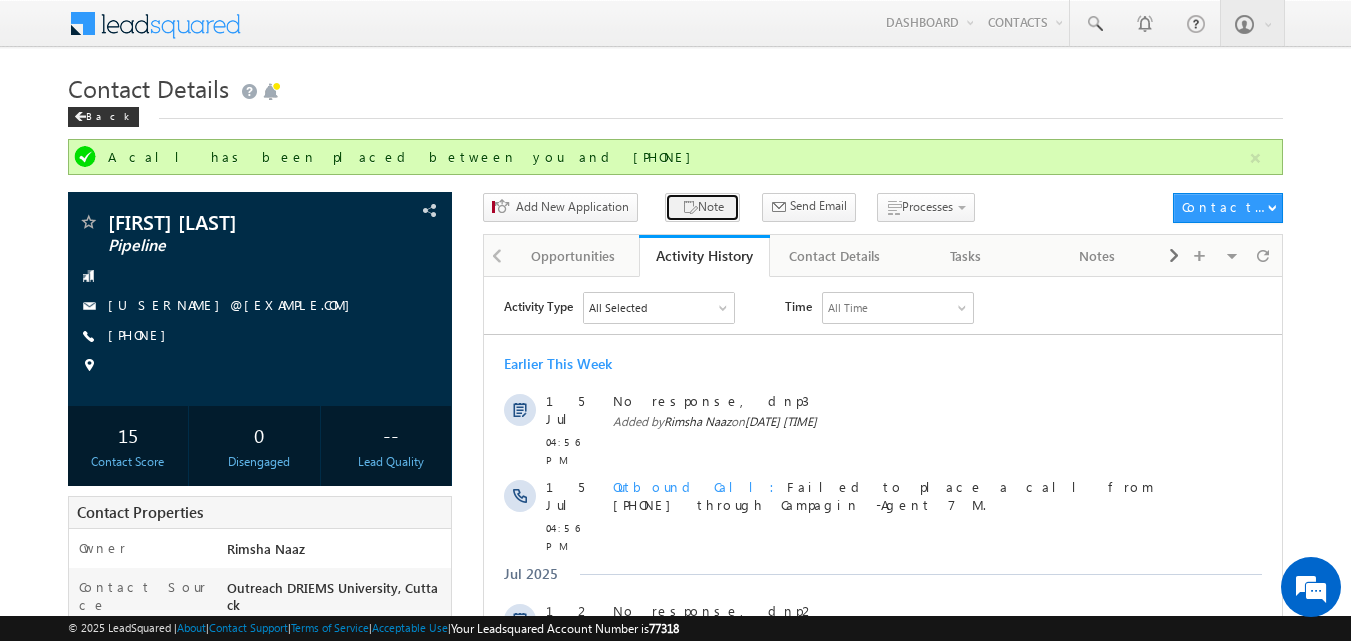 click at bounding box center [690, 208] 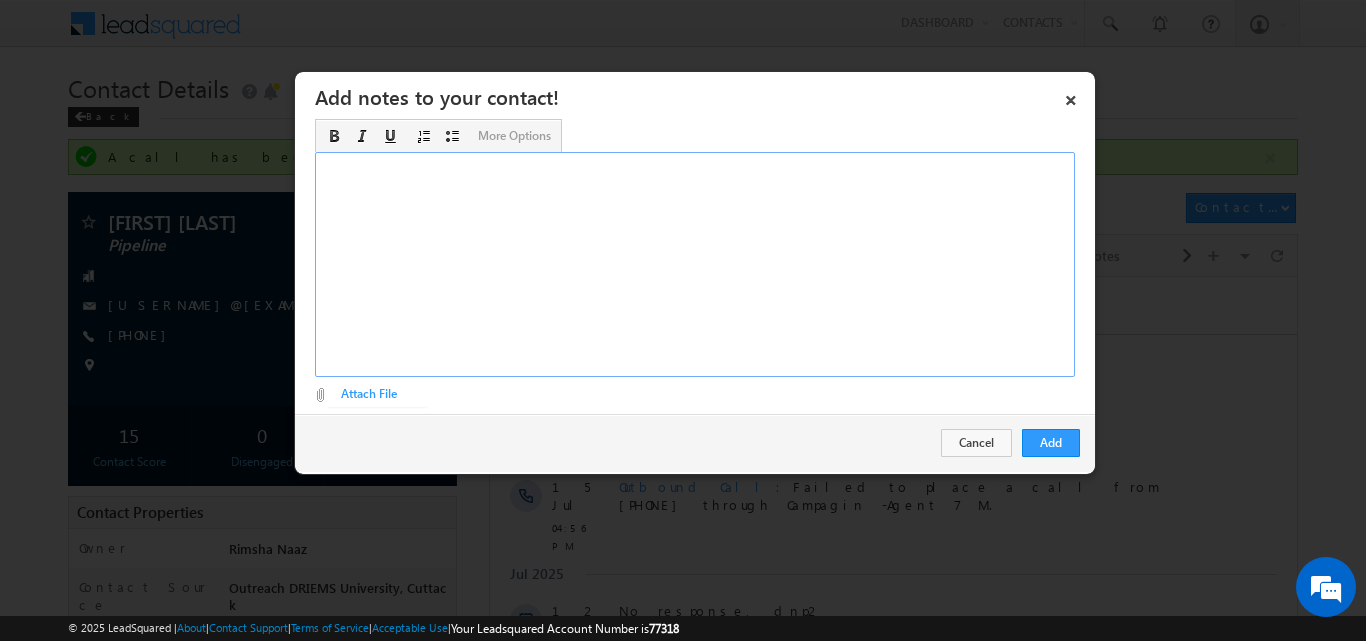 click at bounding box center (695, 264) 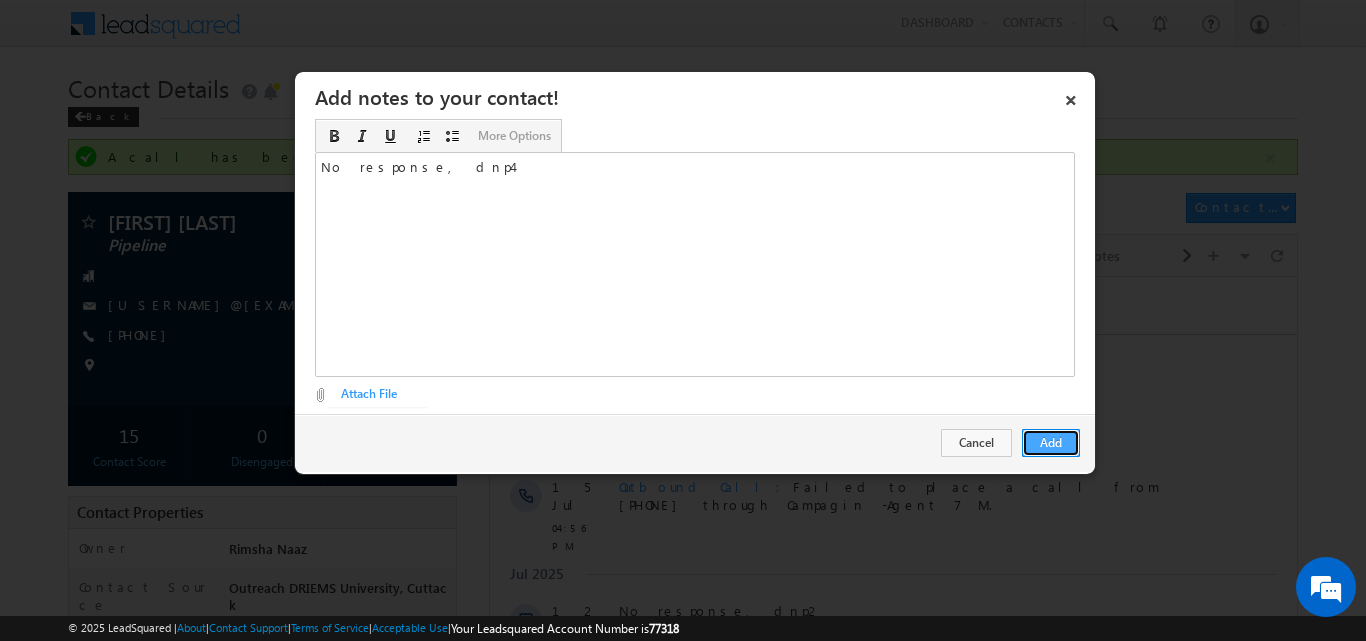 click on "Add" at bounding box center (1051, 443) 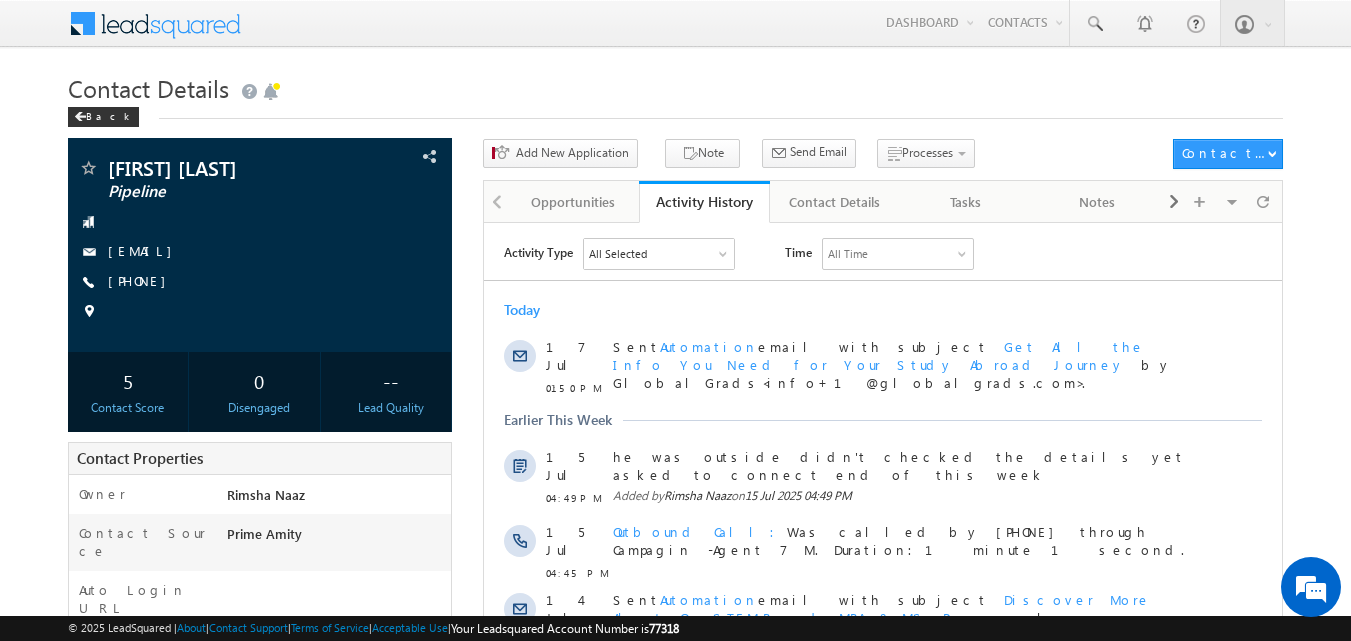 scroll, scrollTop: 0, scrollLeft: 0, axis: both 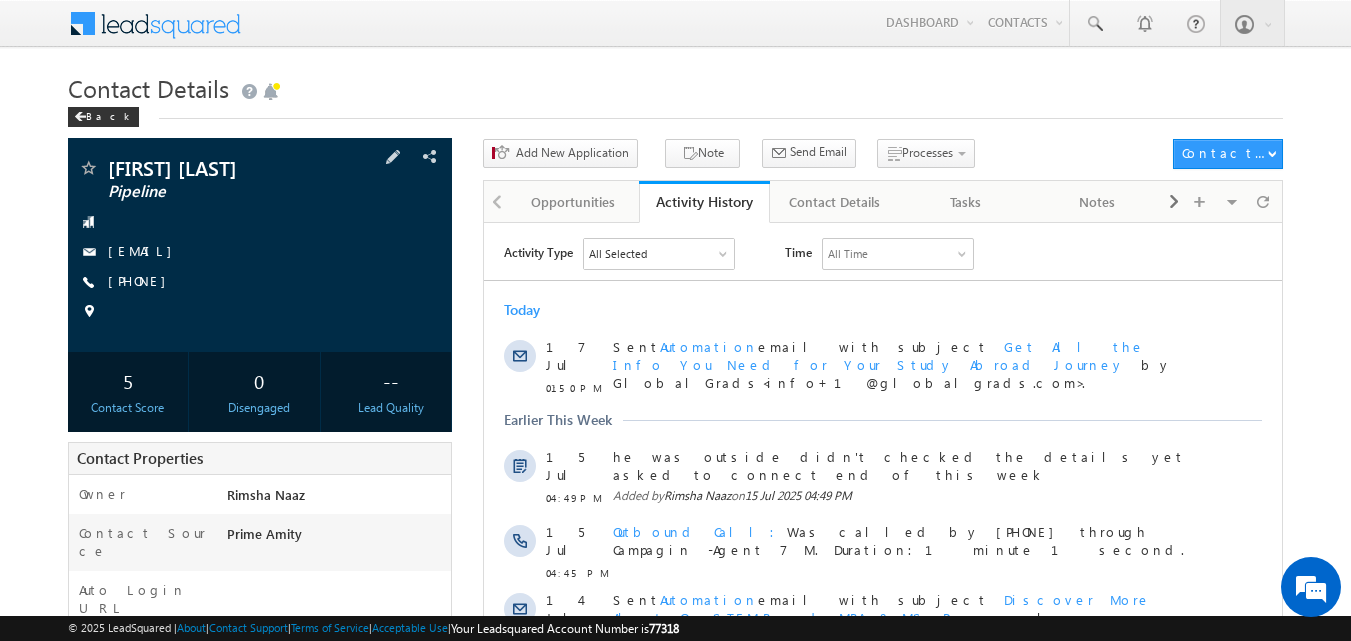 copy on "Pushpendra kowthavarapu" 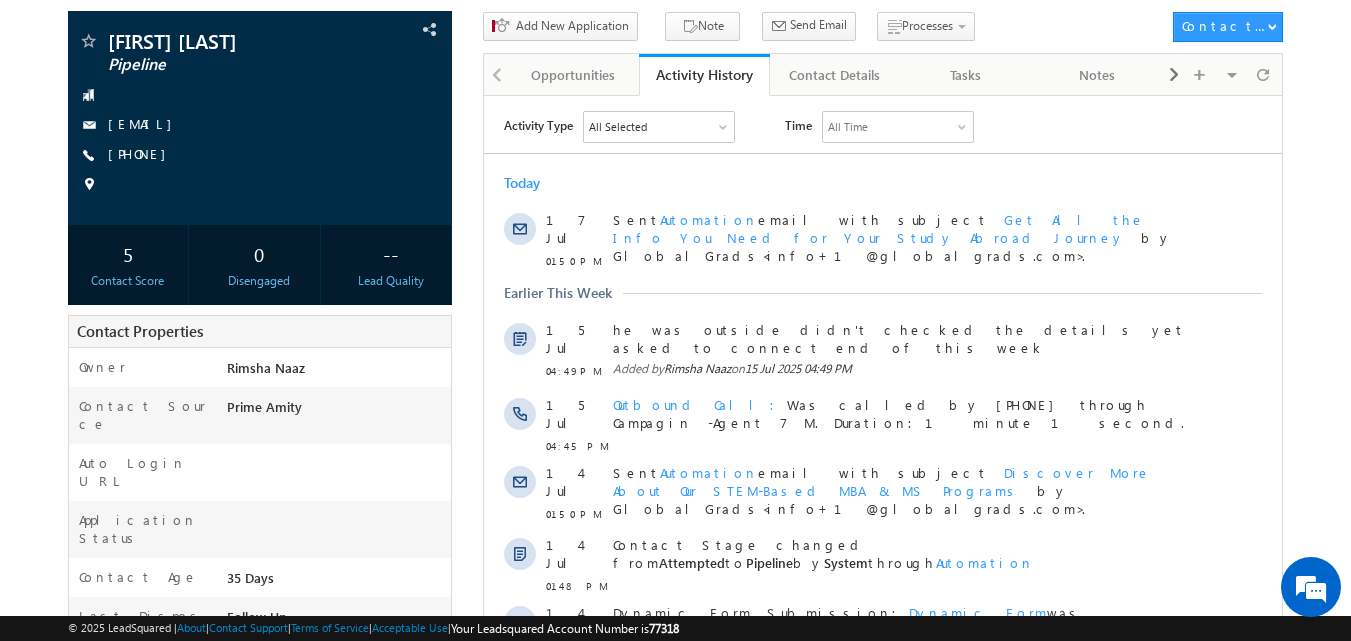 scroll, scrollTop: 0, scrollLeft: 0, axis: both 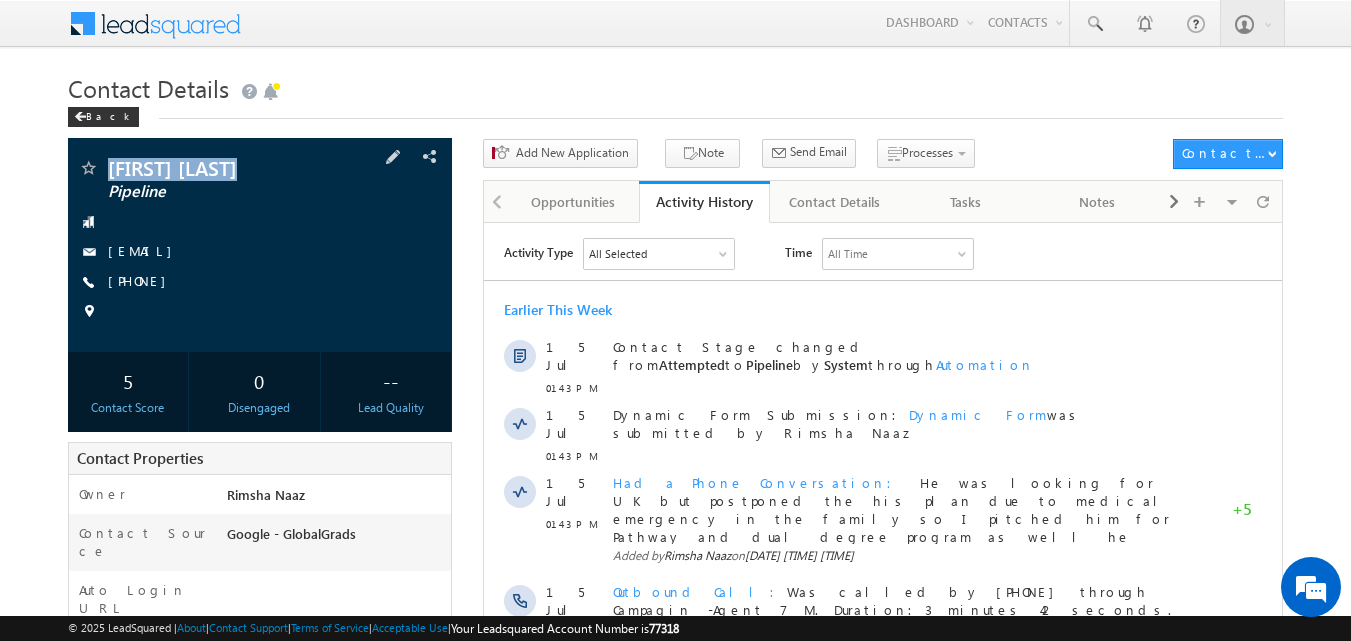 copy on "[FIRST] [LAST]" 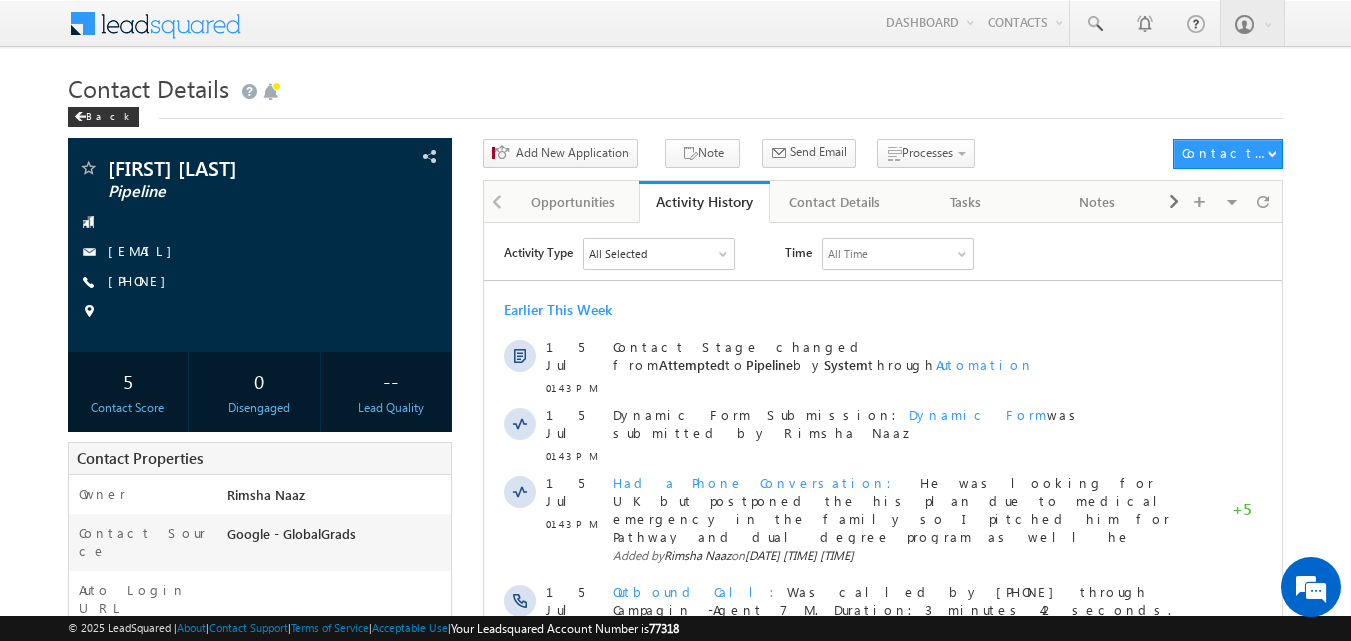 click on "Contact Details" at bounding box center [676, 86] 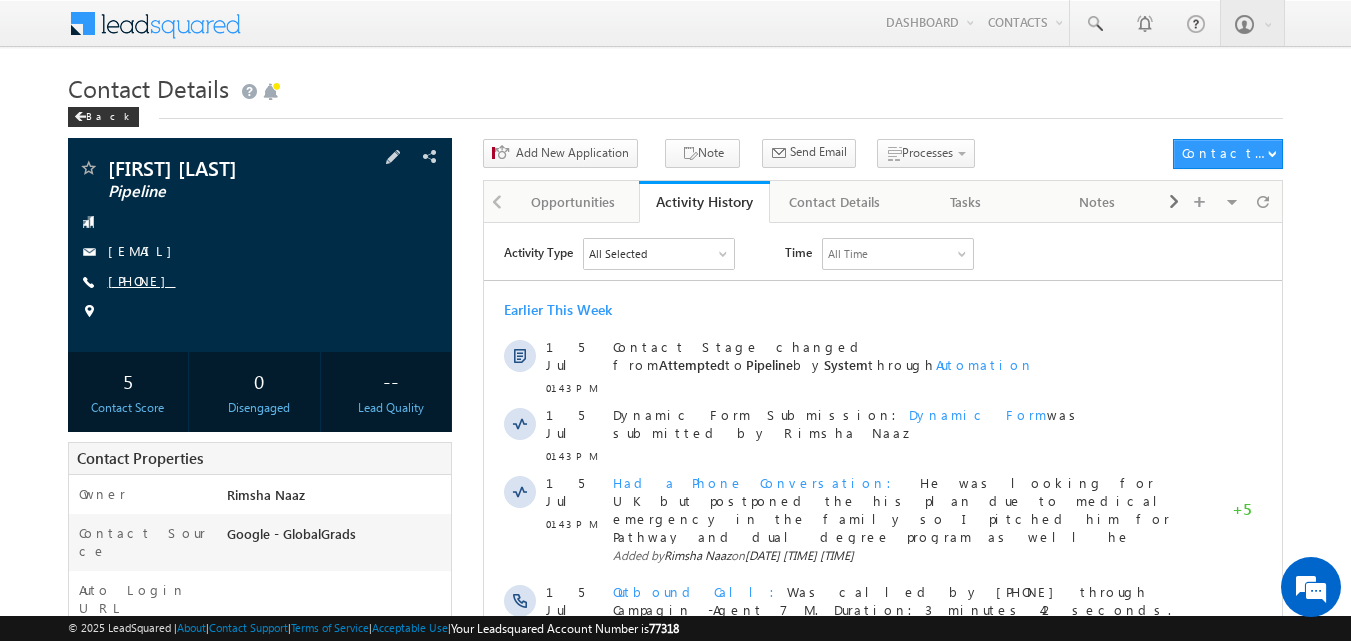 click on "[PHONE]" at bounding box center (142, 280) 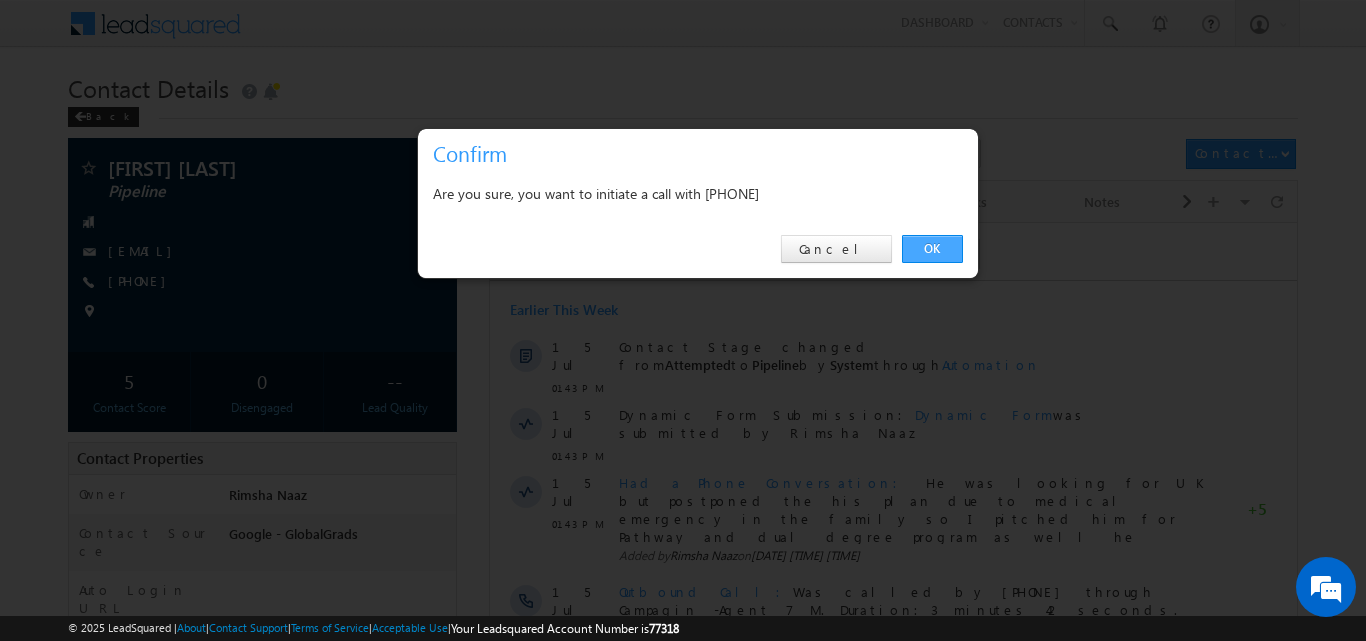 click on "OK" at bounding box center [932, 249] 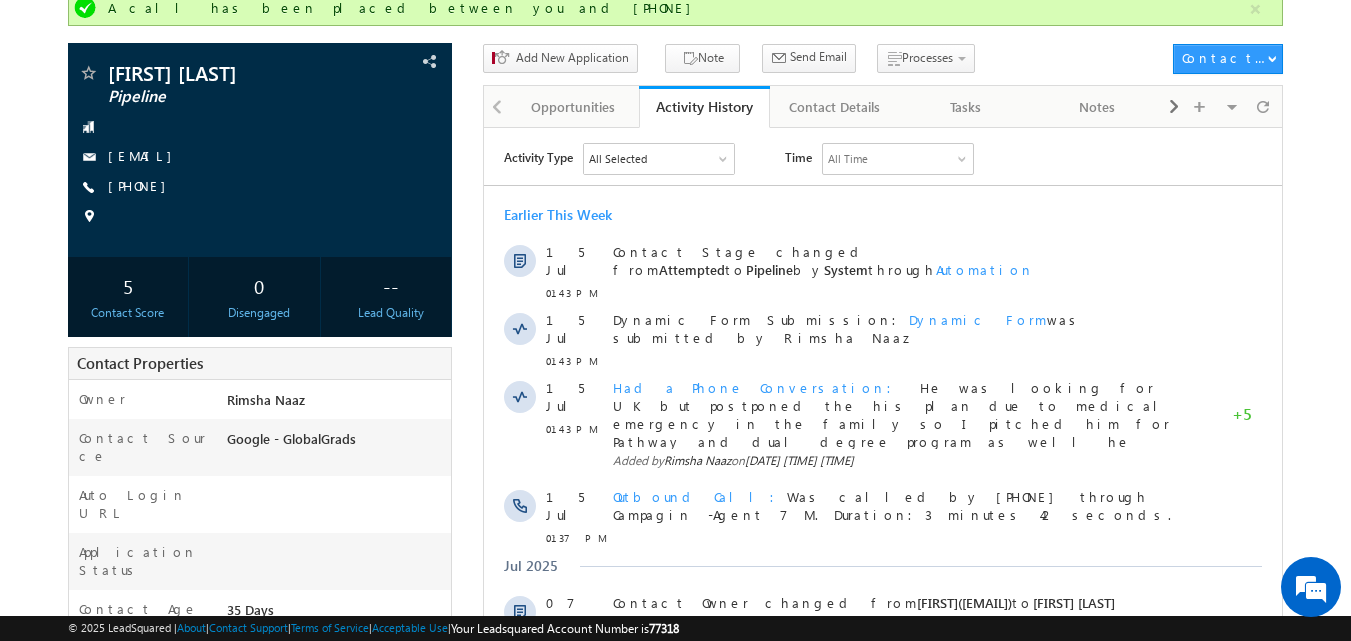 scroll, scrollTop: 41, scrollLeft: 0, axis: vertical 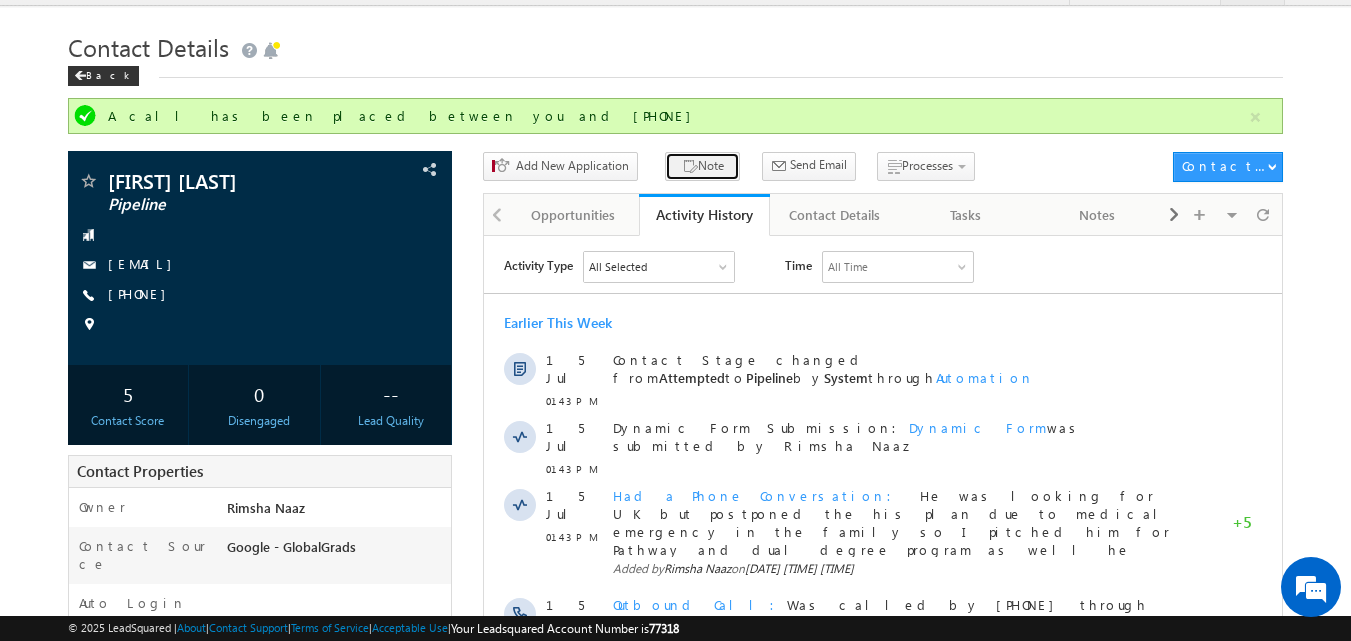 click on "Note" at bounding box center [702, 166] 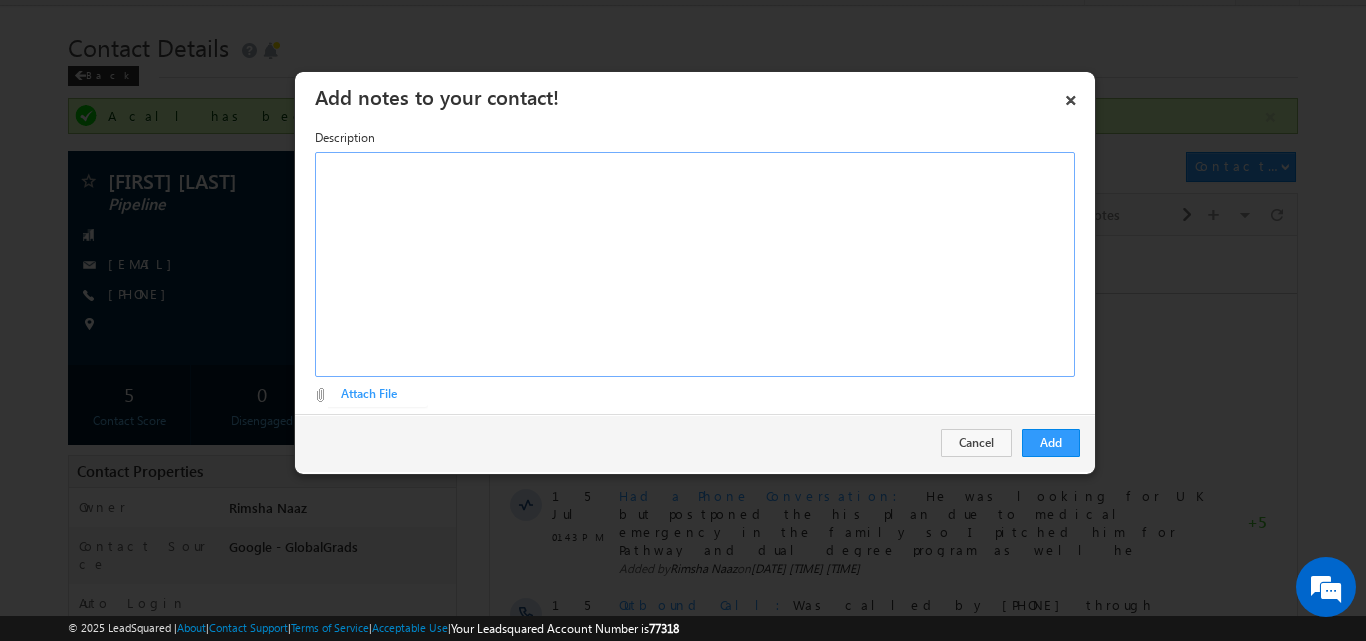 click at bounding box center (695, 264) 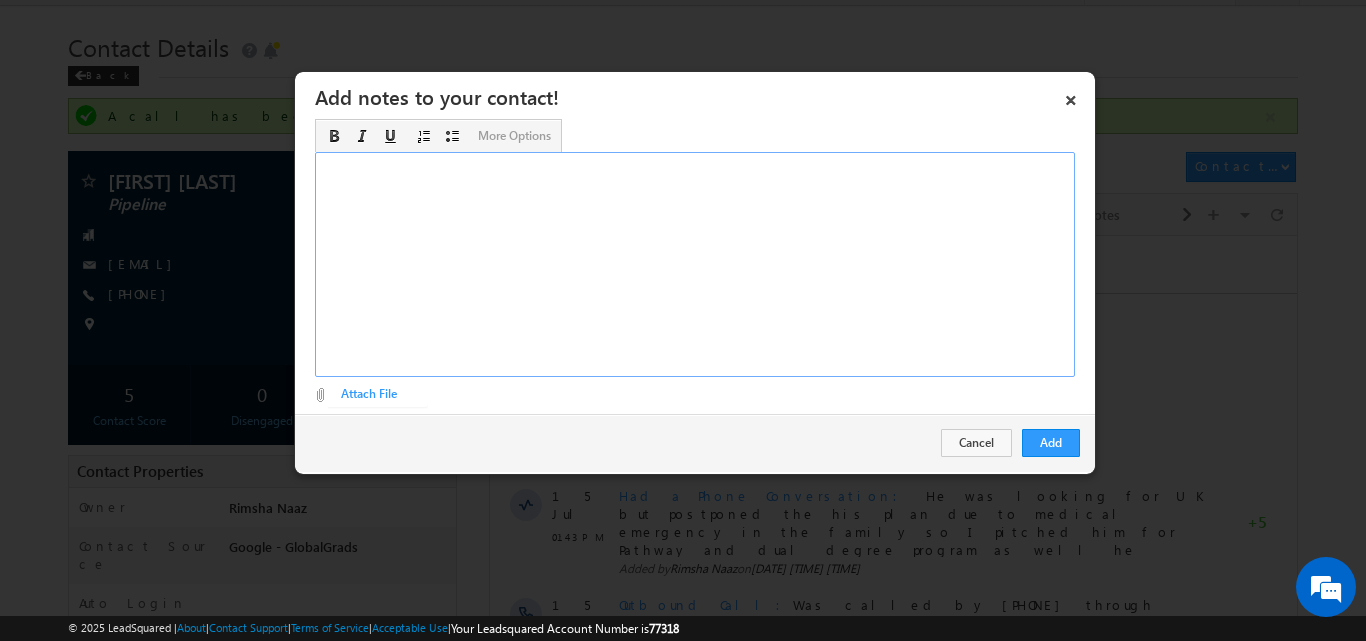 type 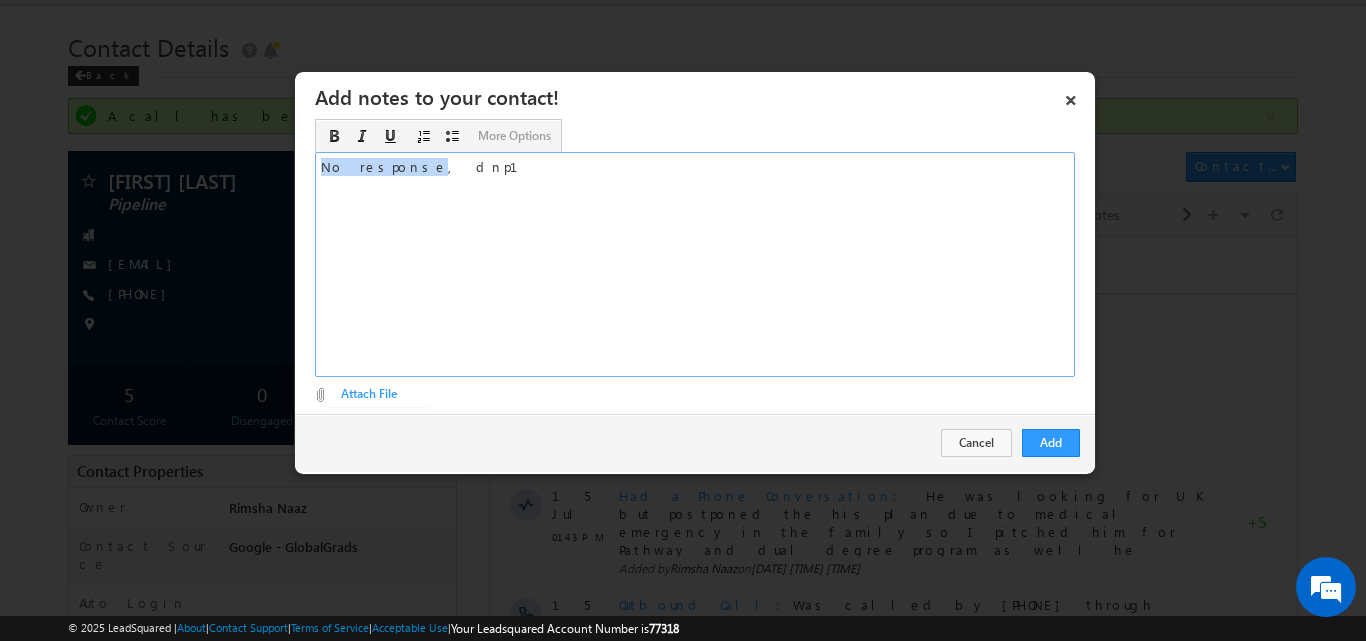 drag, startPoint x: 392, startPoint y: 168, endPoint x: 273, endPoint y: 178, distance: 119.419426 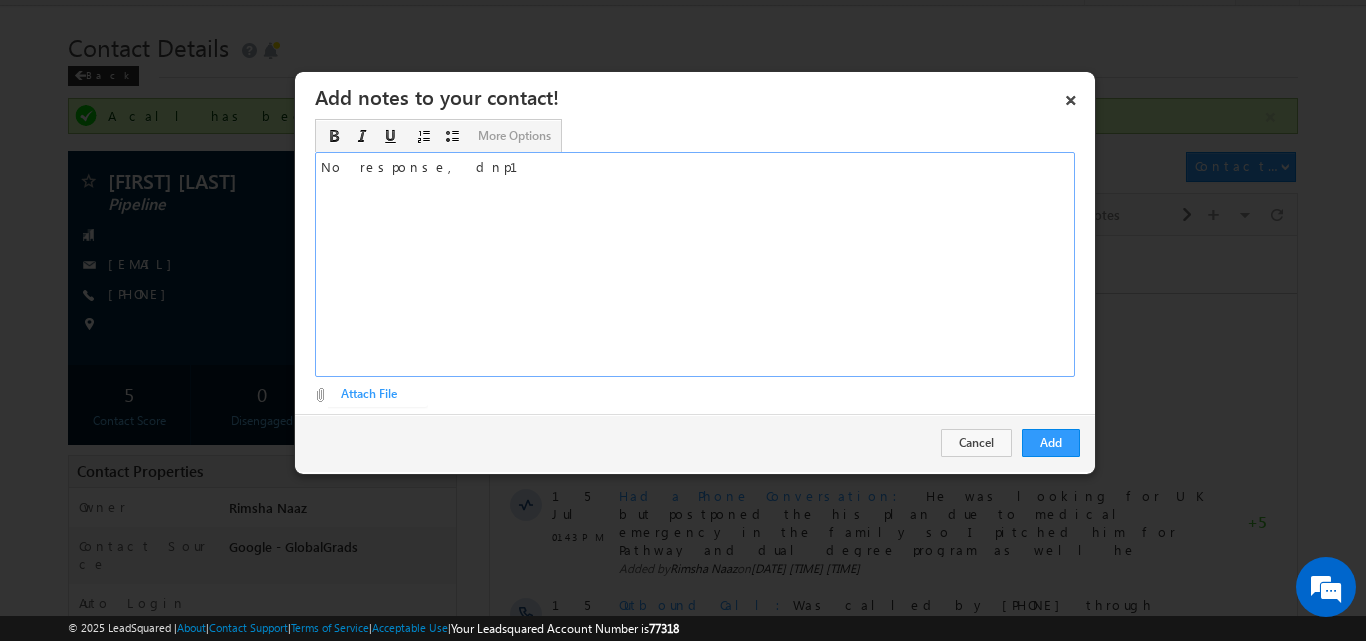 click on "No response, dnp1" at bounding box center [695, 264] 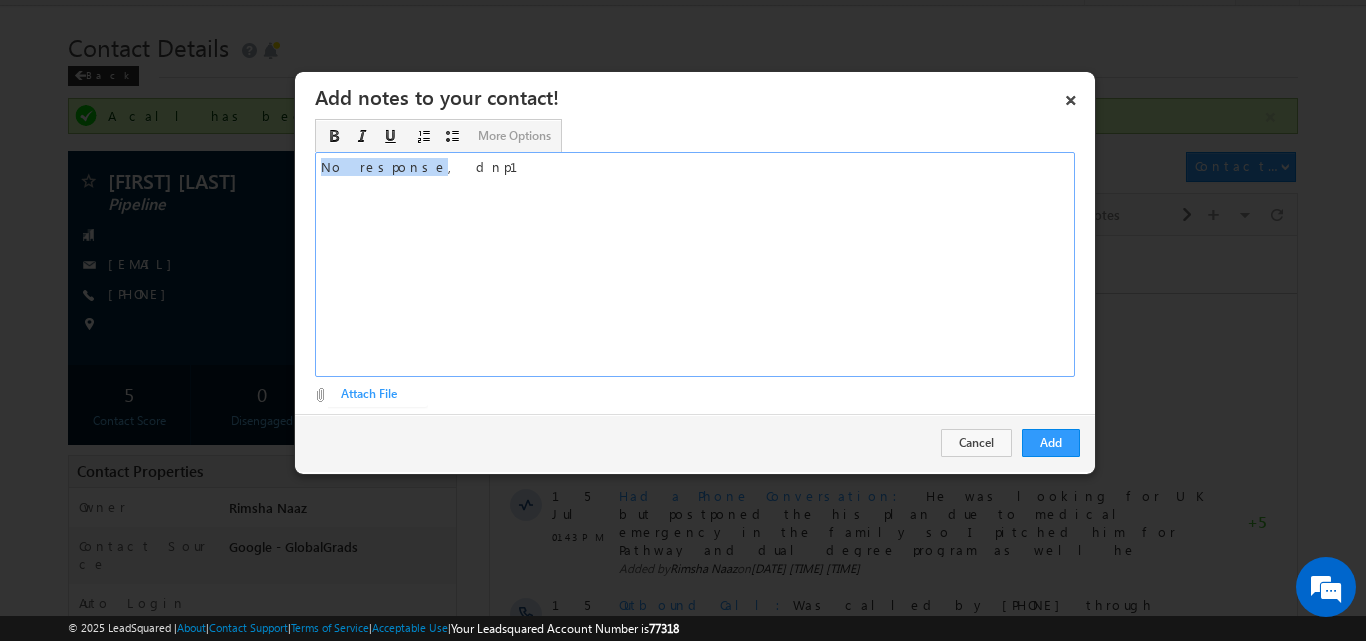 drag, startPoint x: 393, startPoint y: 169, endPoint x: 307, endPoint y: 160, distance: 86.46965 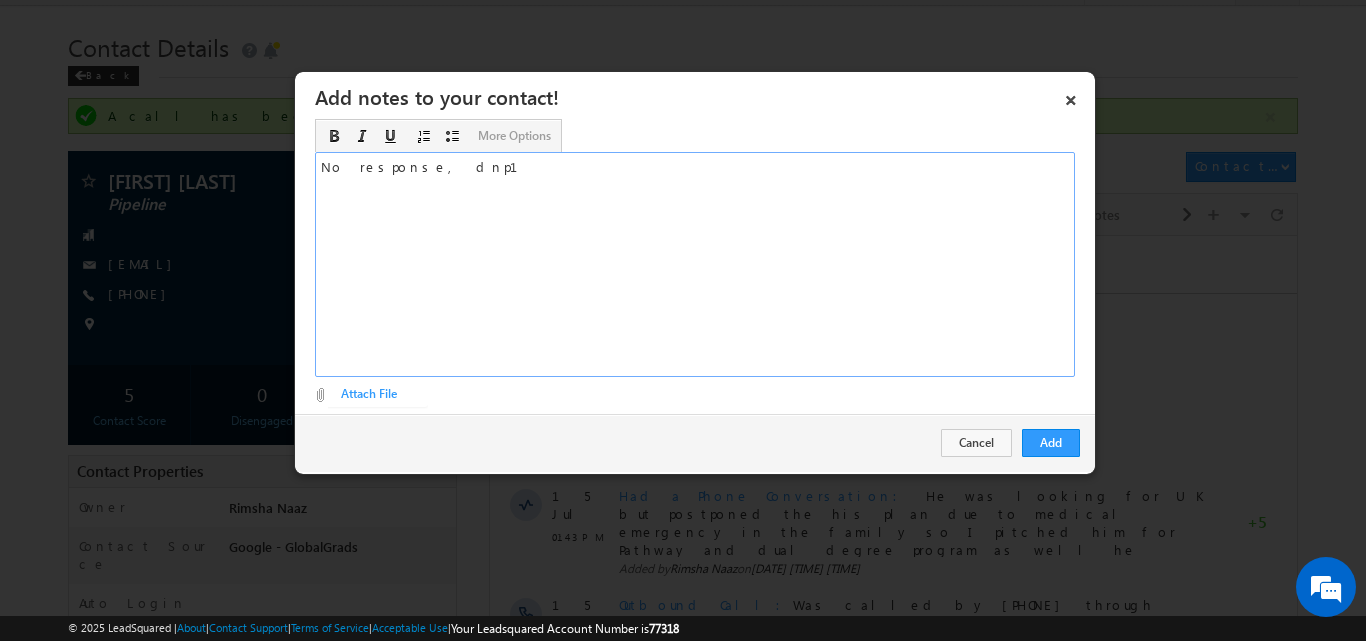 click on "No response, dnp1" at bounding box center [695, 264] 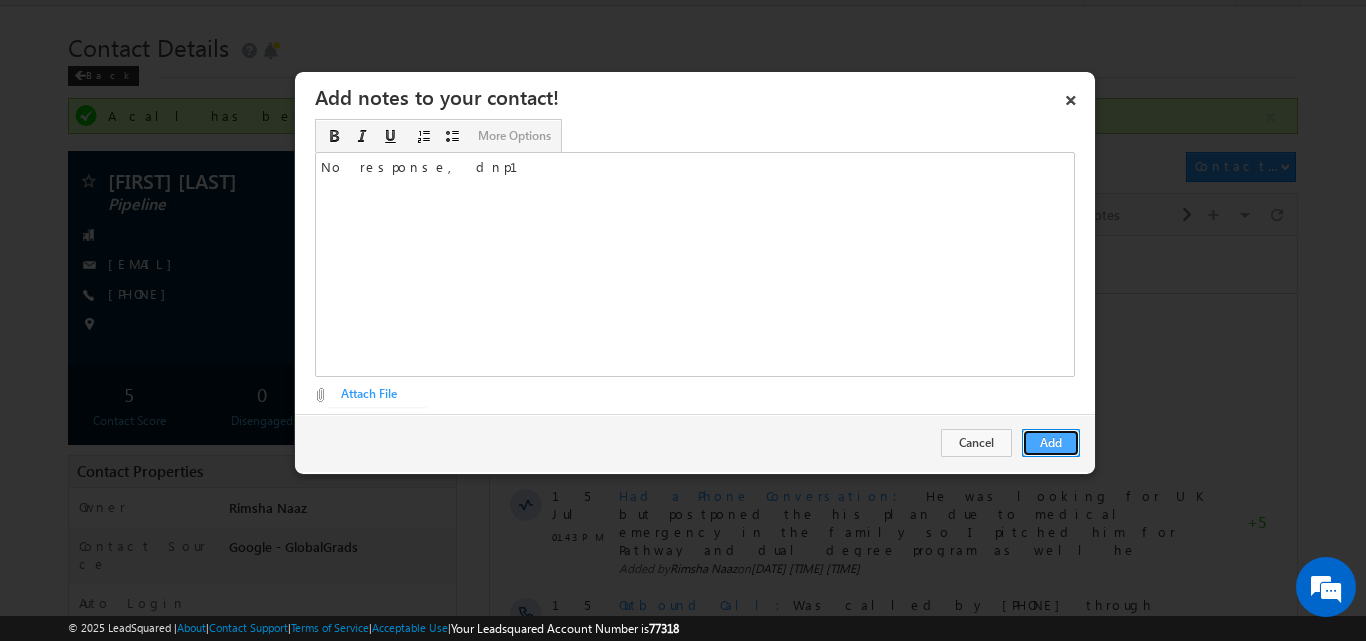 click on "Add" at bounding box center (1051, 443) 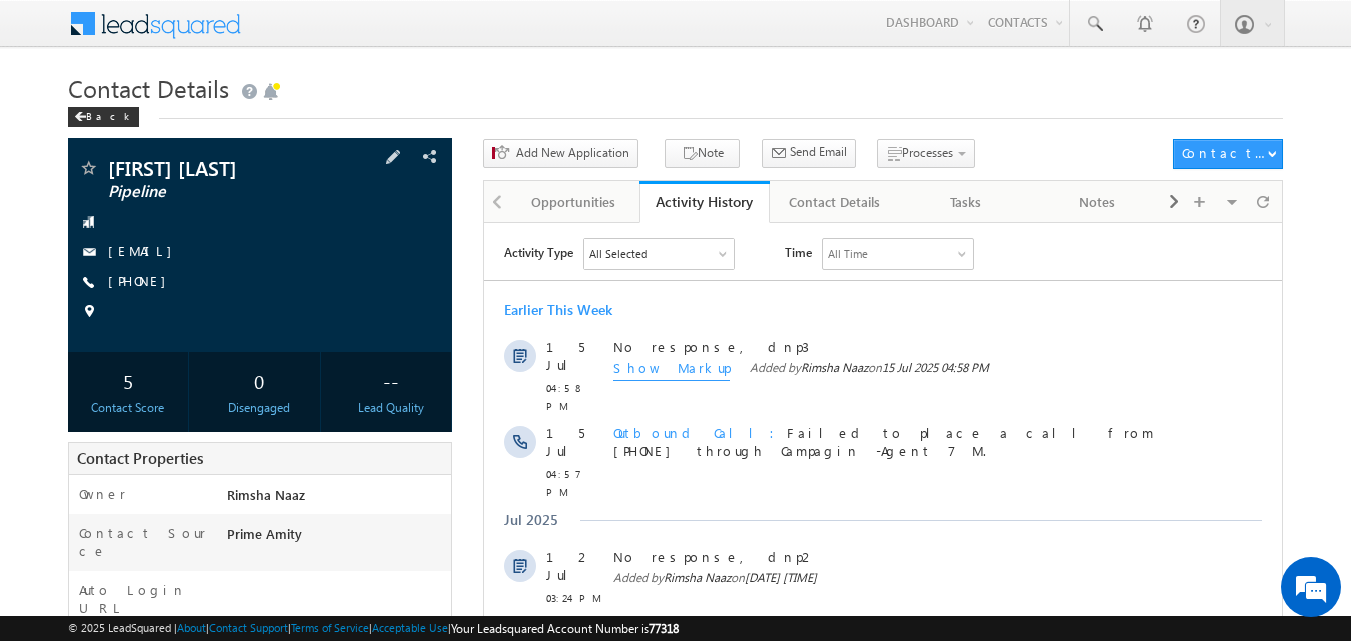 scroll, scrollTop: 0, scrollLeft: 0, axis: both 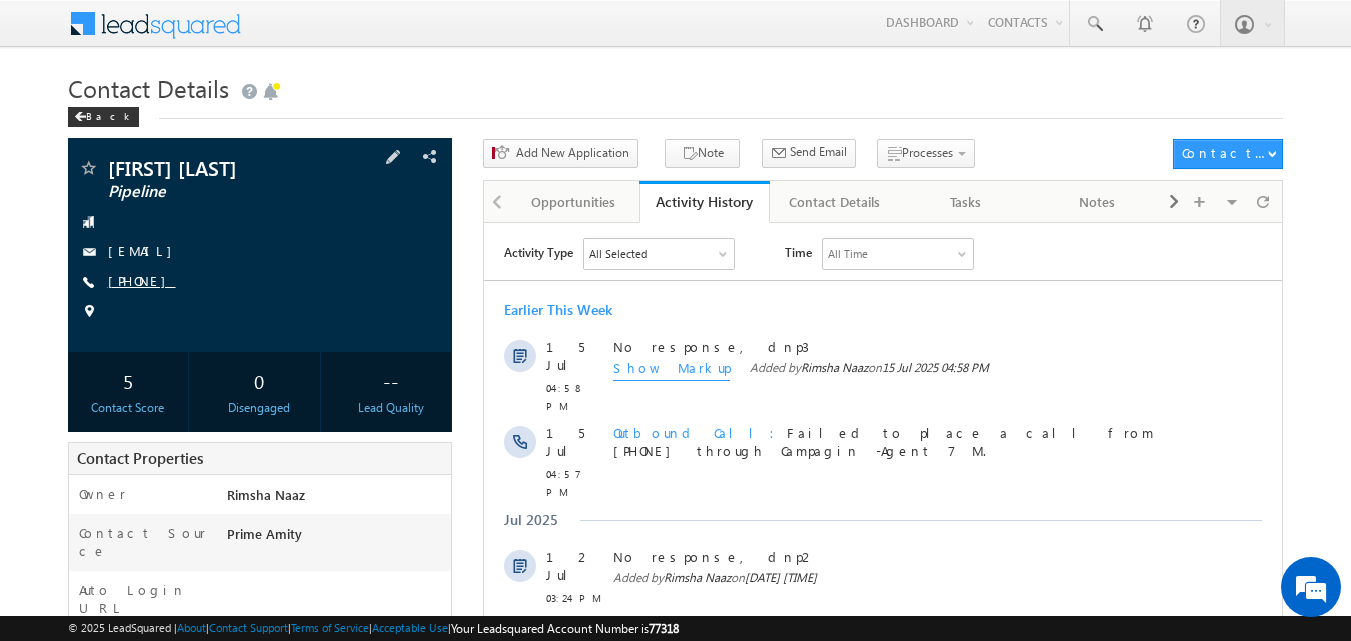 click on "[PHONE]" at bounding box center (142, 280) 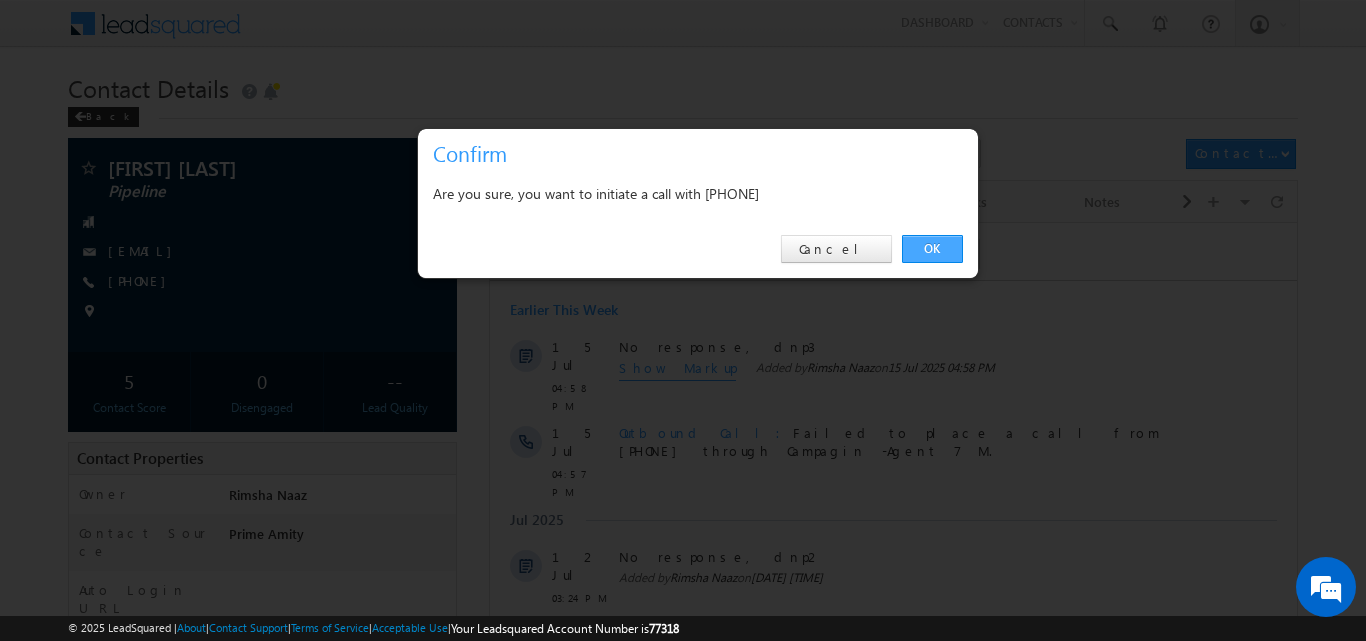 click on "OK" at bounding box center [932, 249] 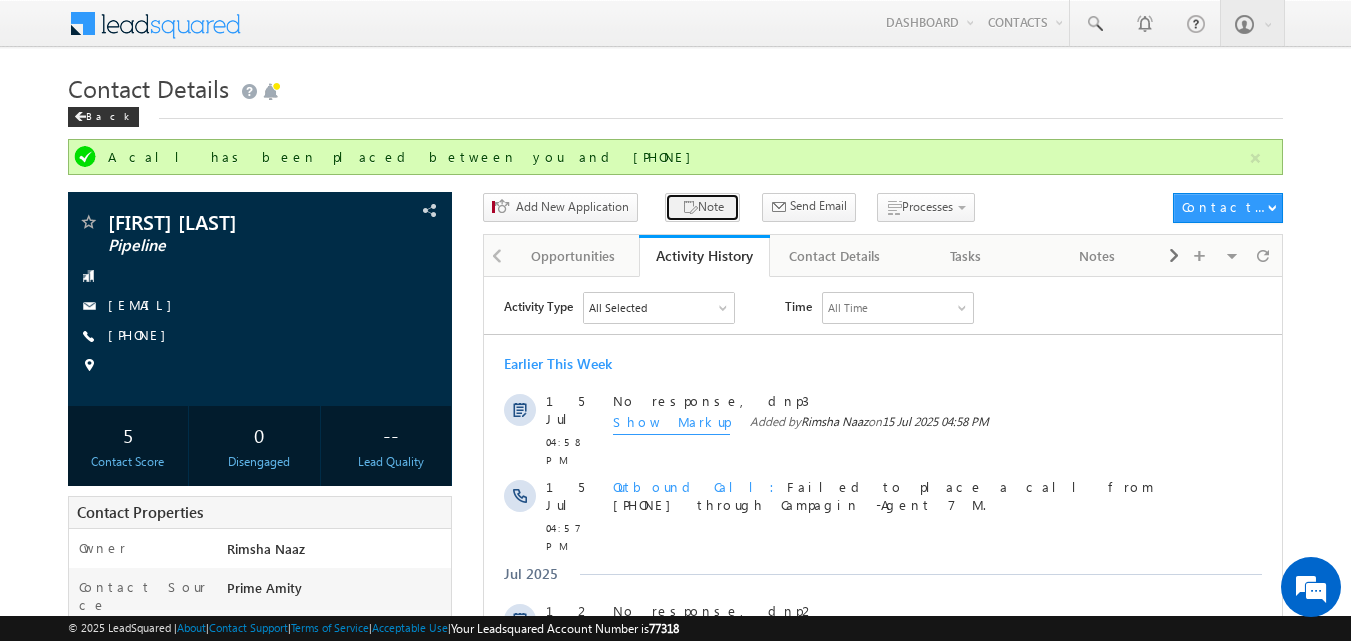 click on "Note" at bounding box center [702, 207] 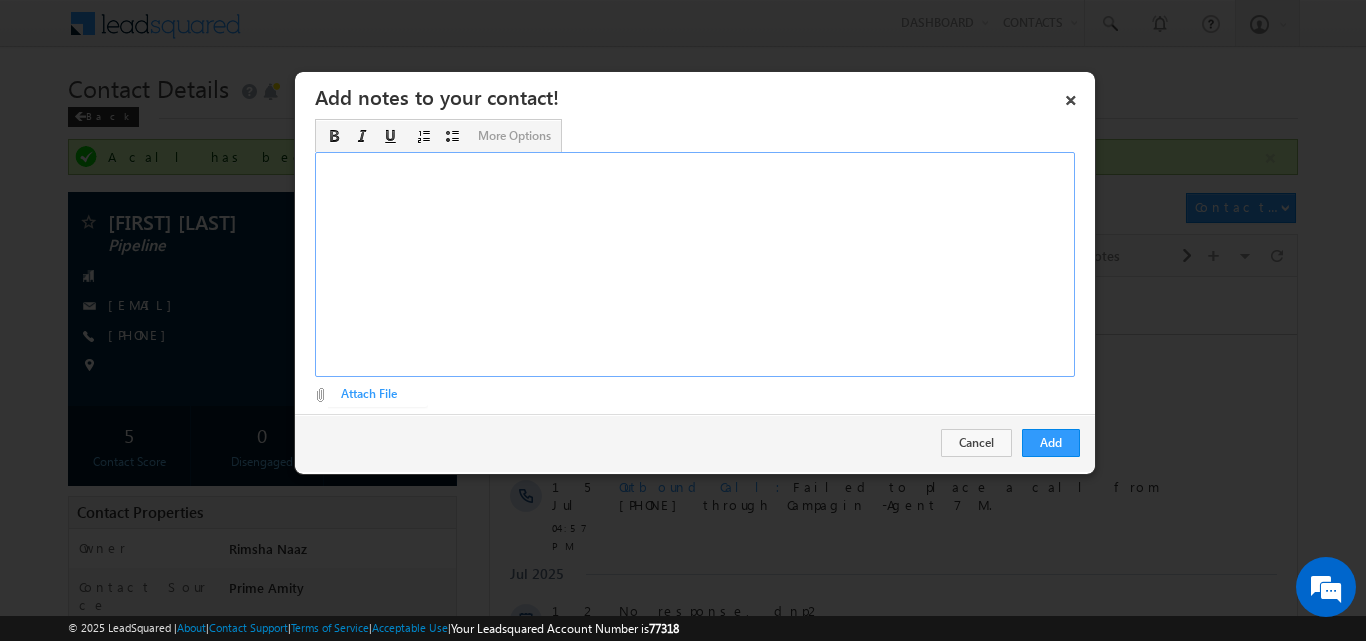 click at bounding box center (695, 264) 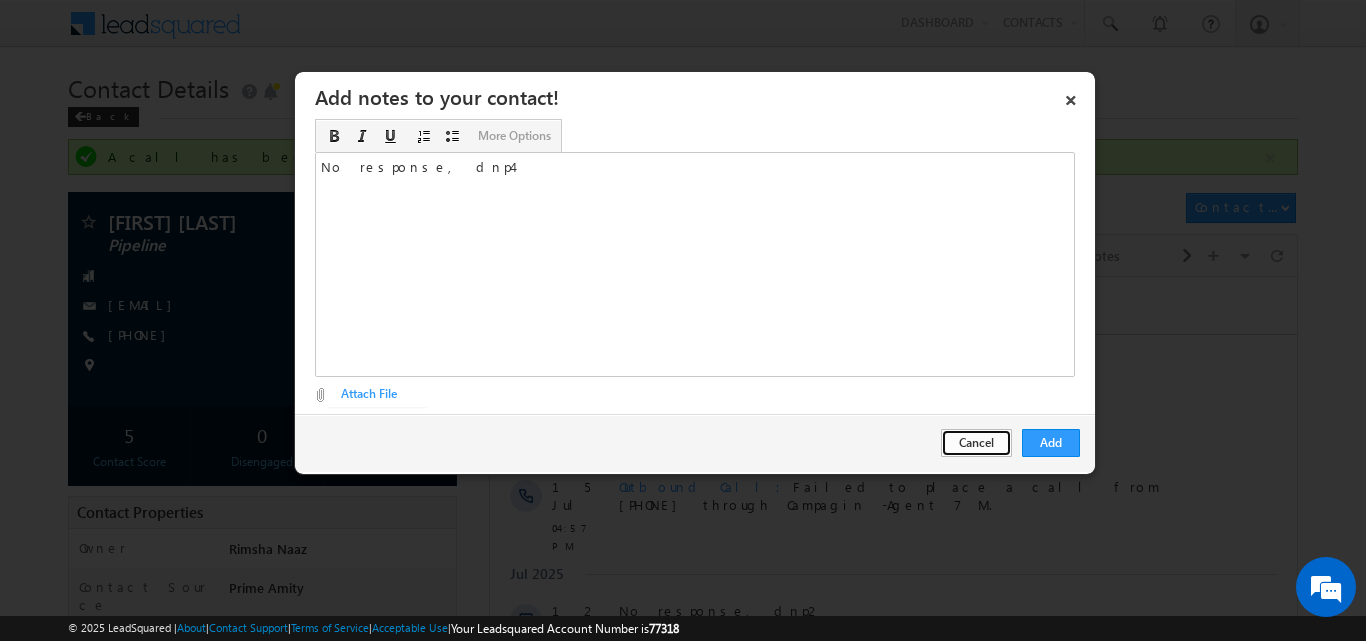 click on "Cancel" at bounding box center (976, 443) 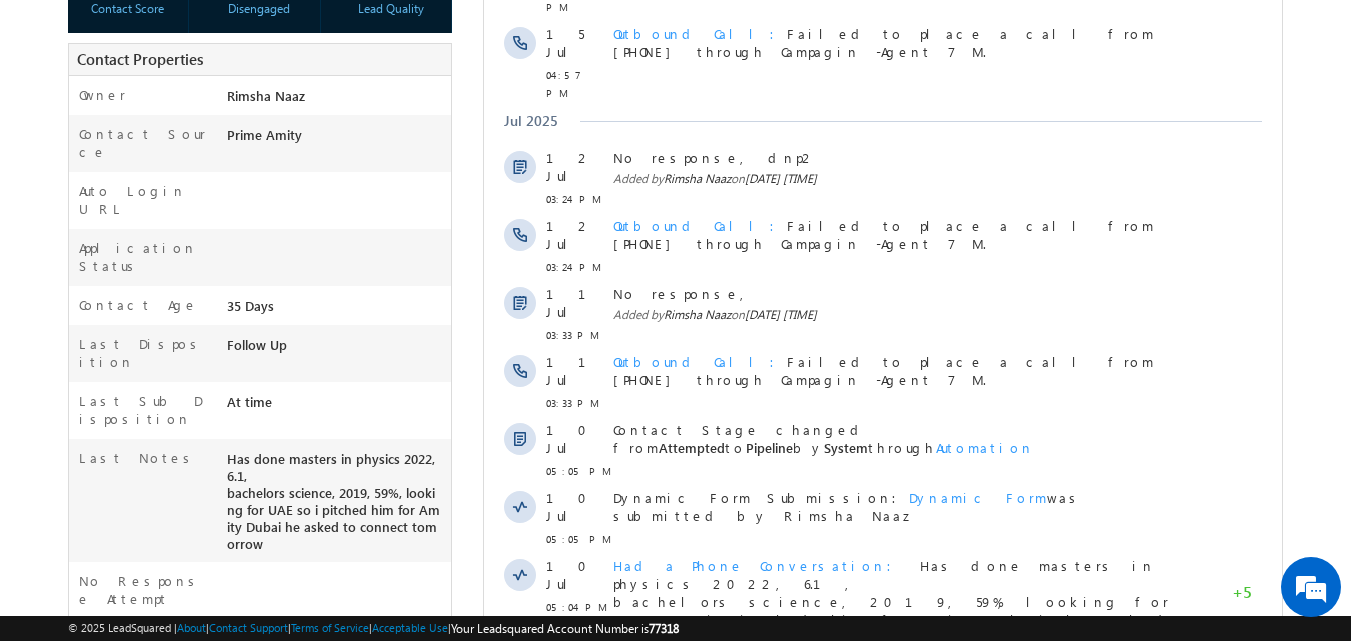 scroll, scrollTop: 580, scrollLeft: 0, axis: vertical 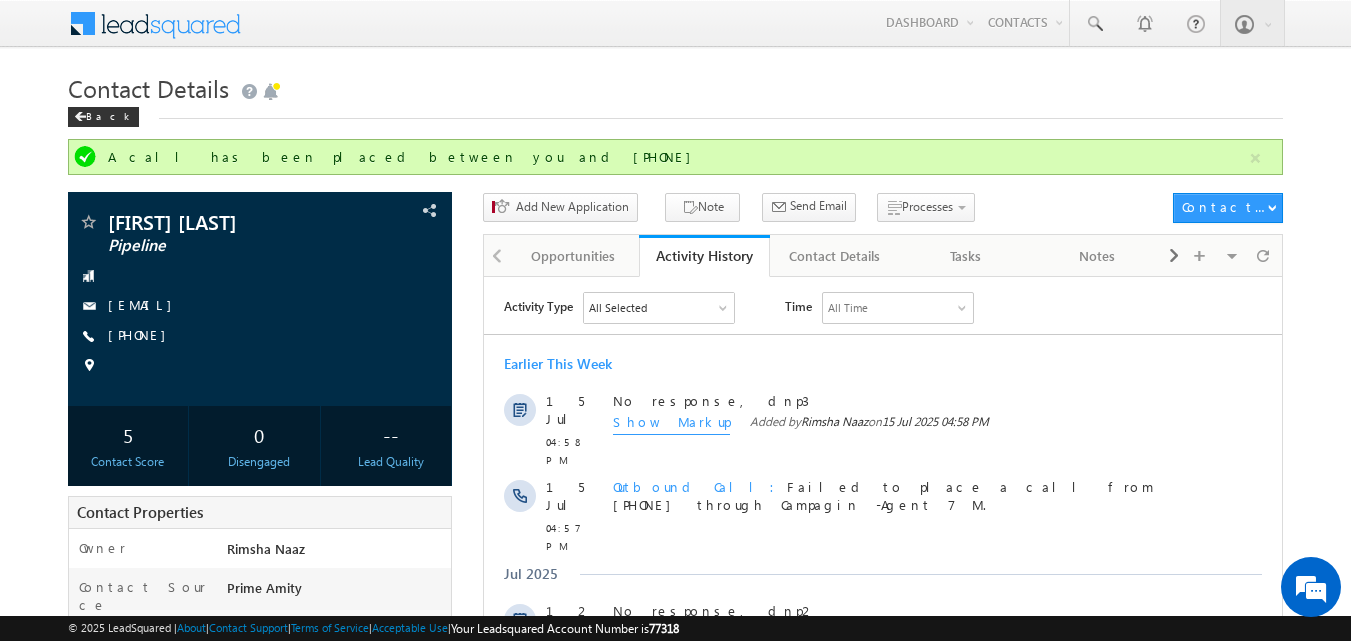 click on "Contact Details" at bounding box center (676, 86) 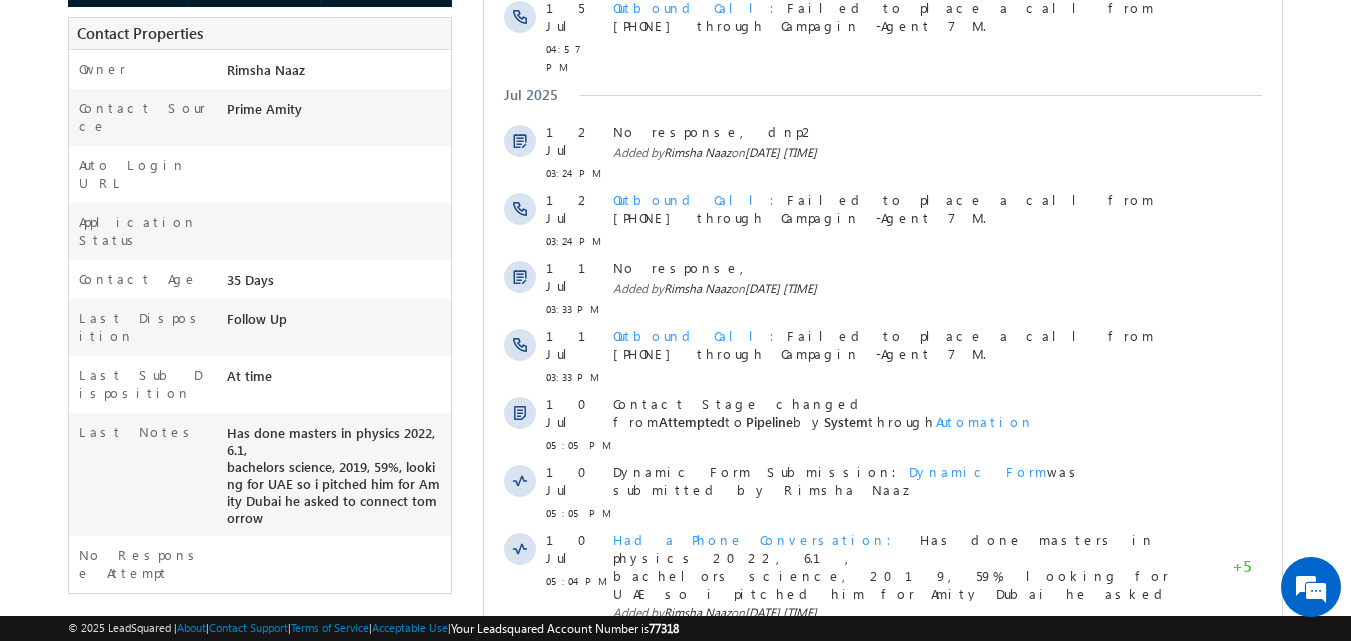 scroll, scrollTop: 580, scrollLeft: 0, axis: vertical 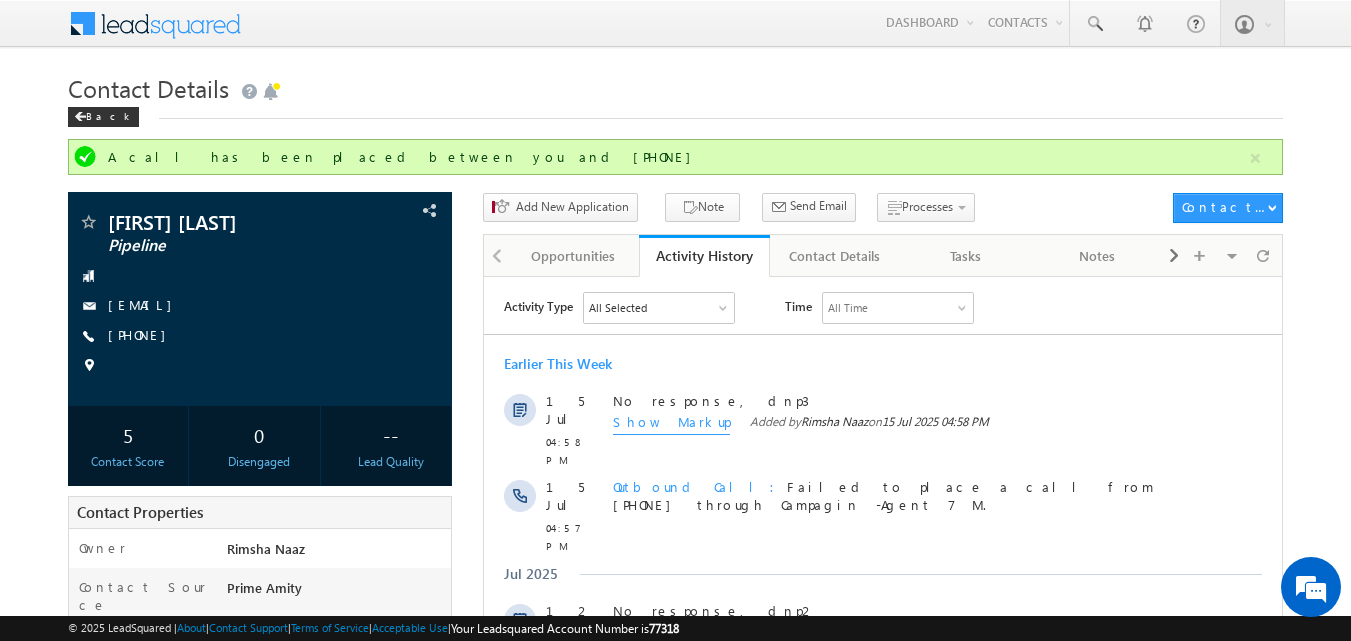click on "Contact Details" at bounding box center (676, 86) 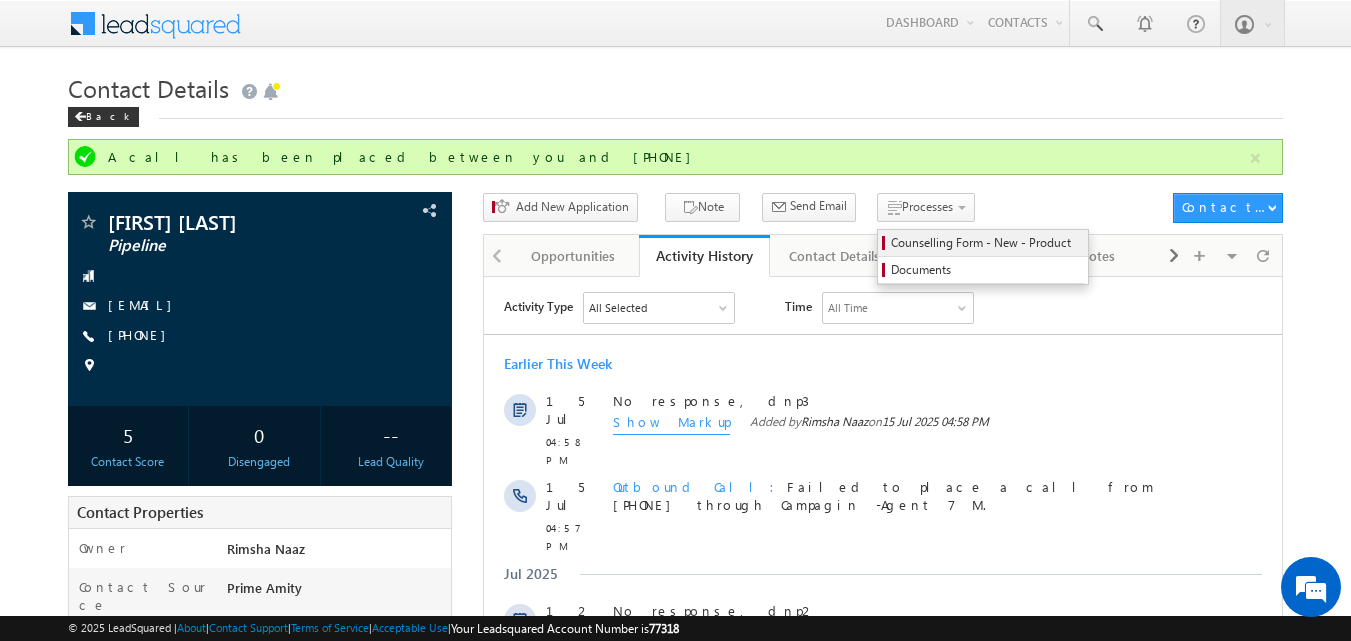 click on "Counselling Form - New - Product" at bounding box center (986, 243) 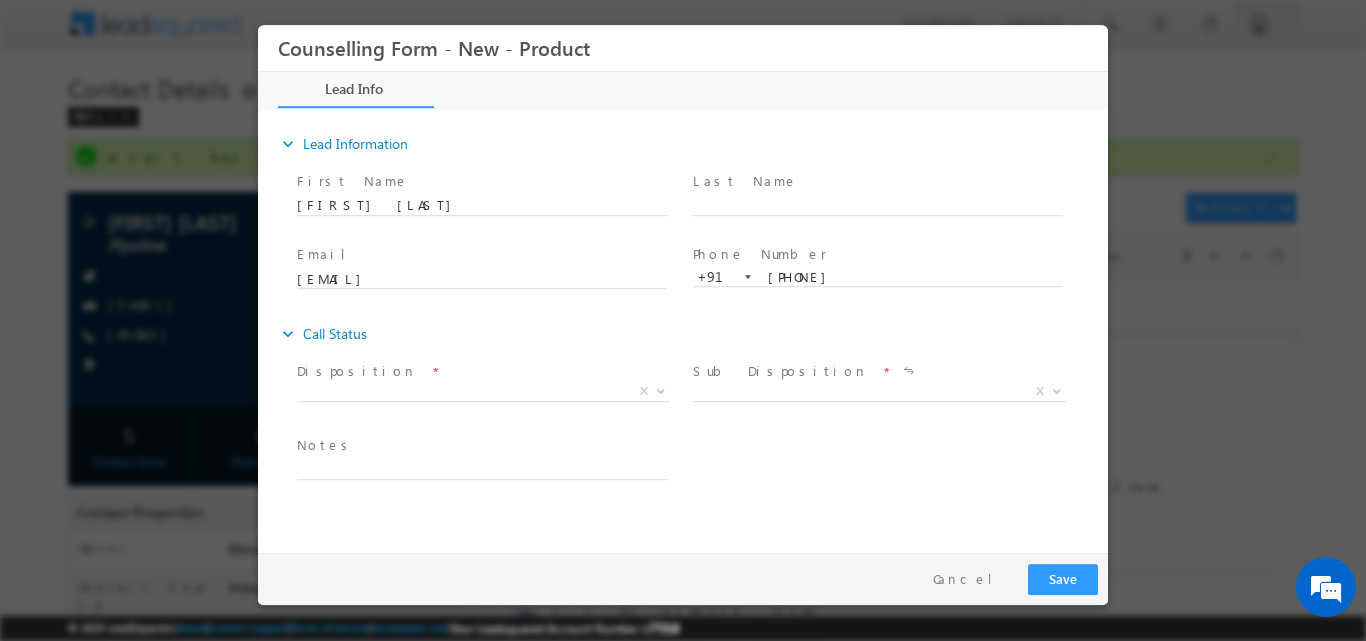 scroll, scrollTop: 0, scrollLeft: 0, axis: both 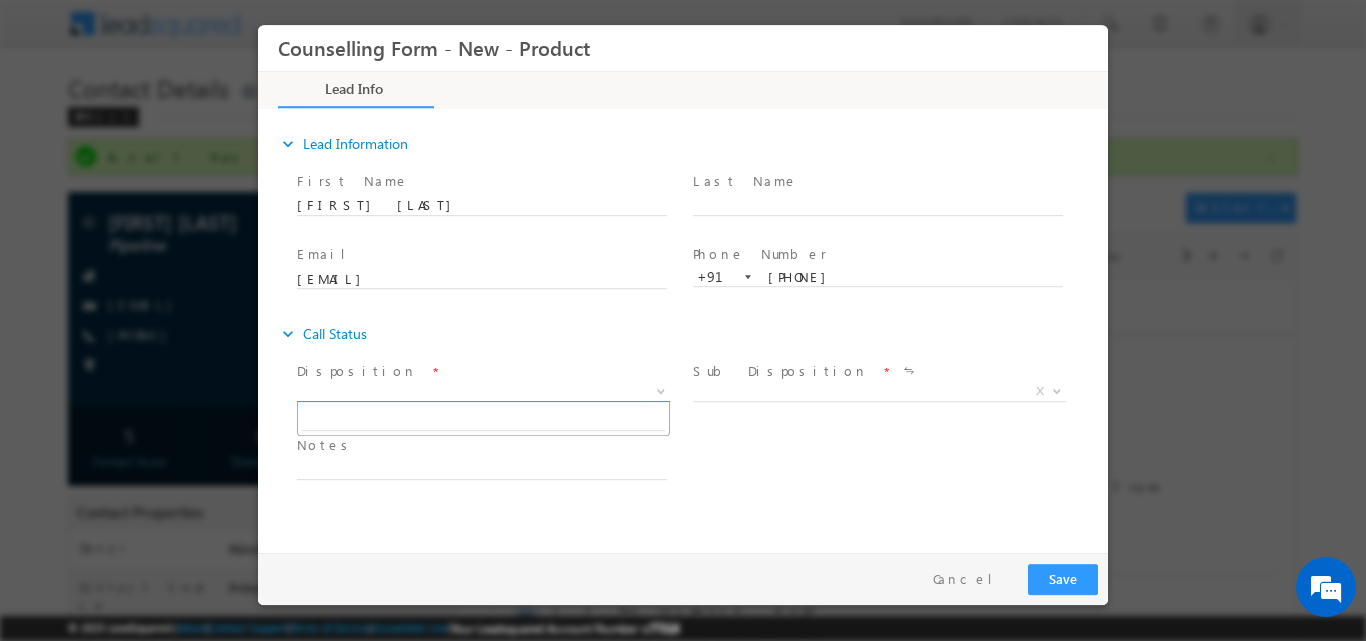 click at bounding box center [659, 390] 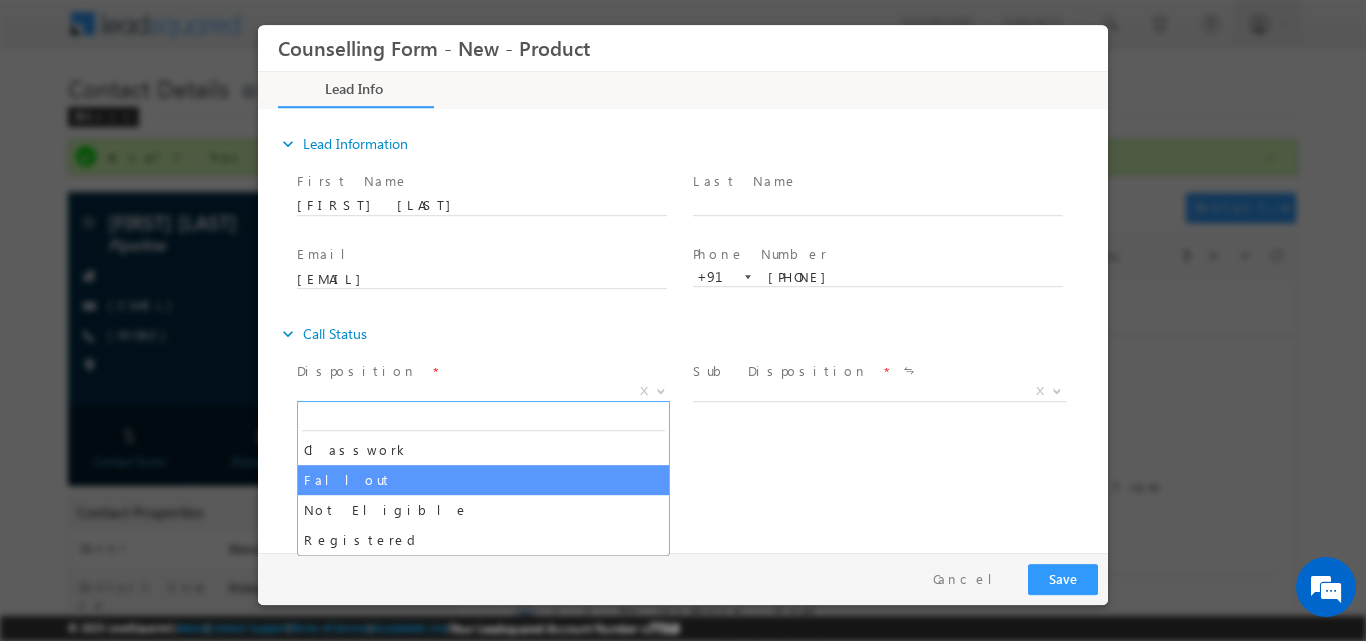 select on "Fallout" 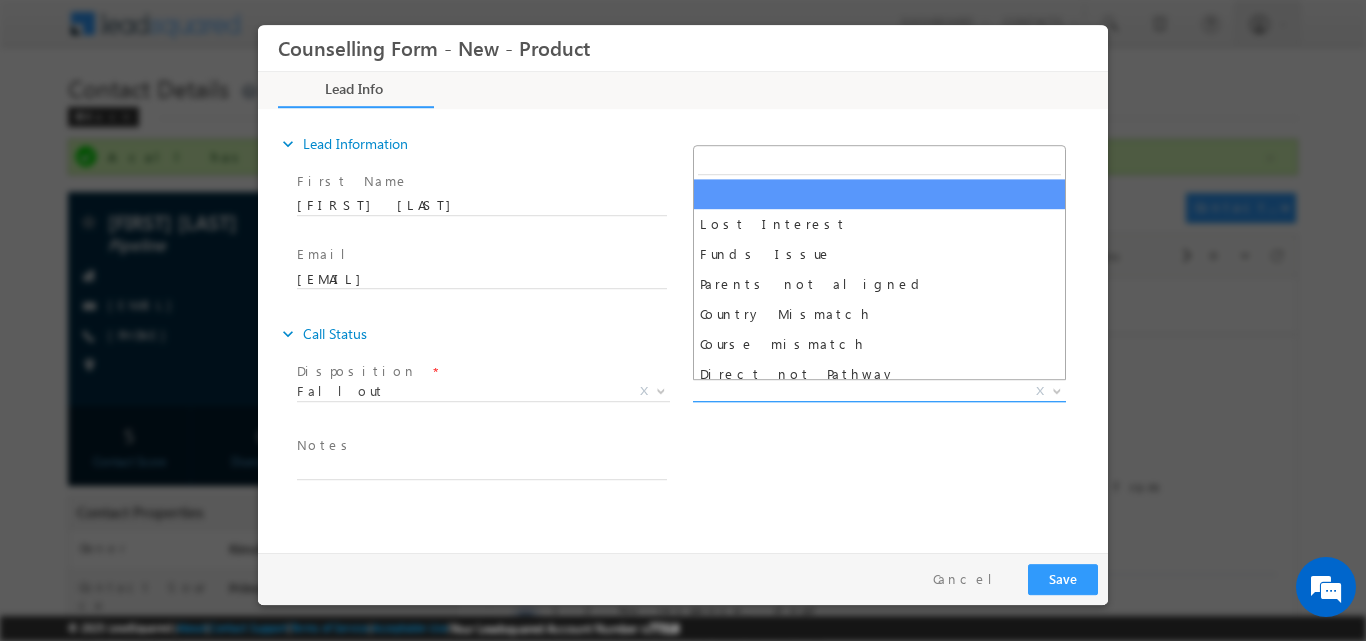 click at bounding box center [1055, 390] 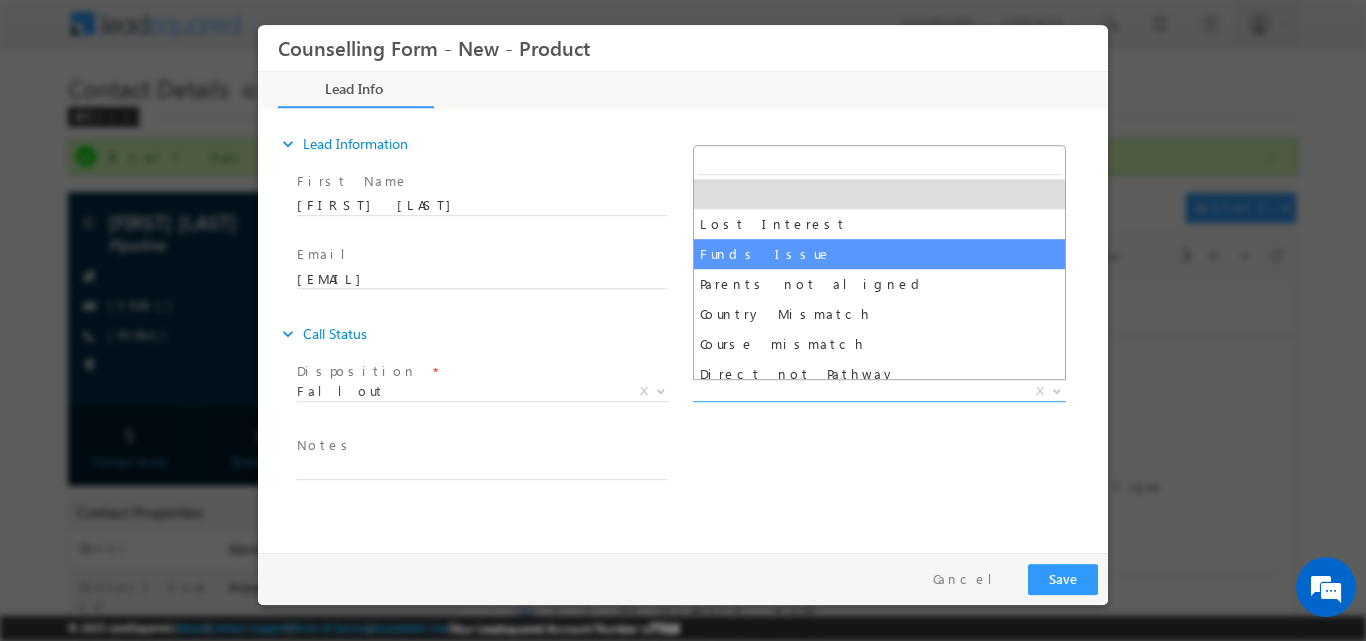 select on "Funds Issue" 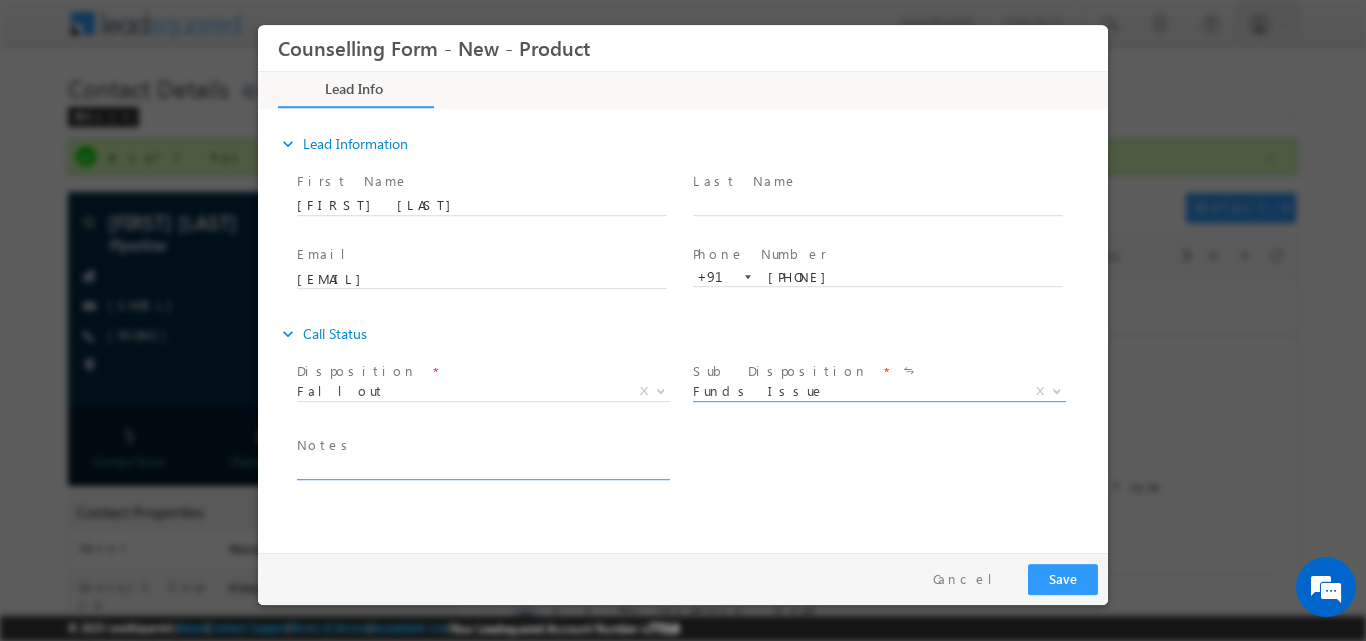 click at bounding box center [482, 467] 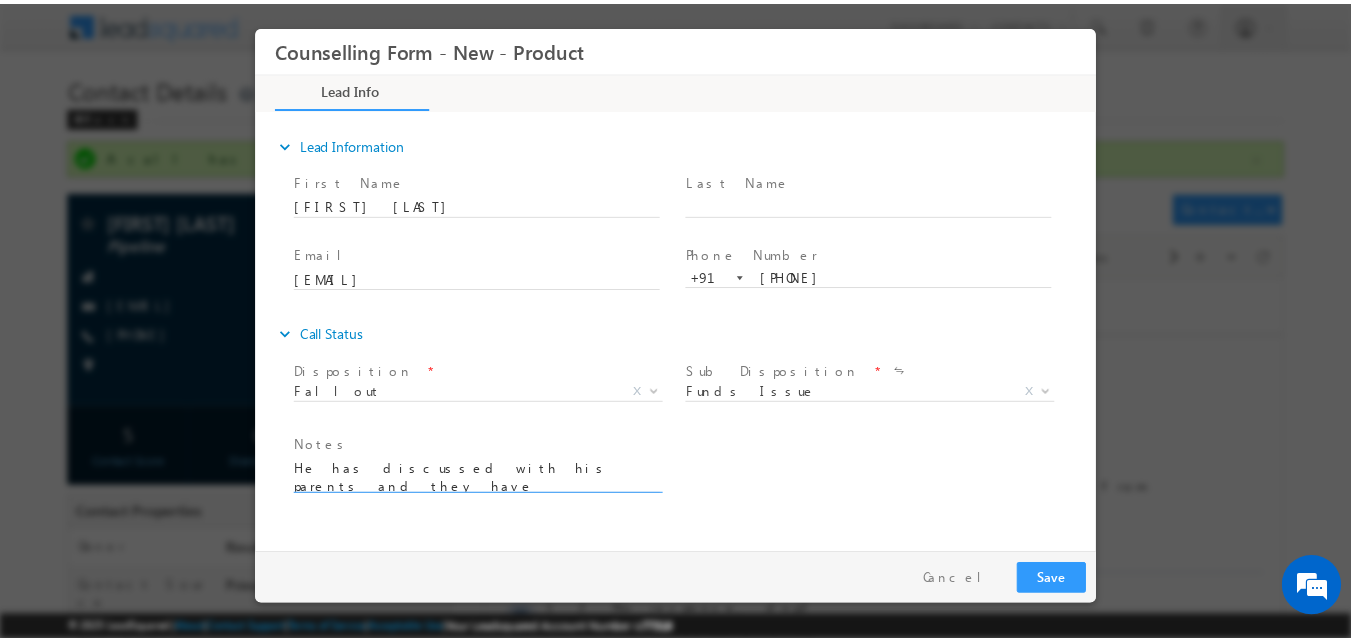 scroll, scrollTop: 4, scrollLeft: 0, axis: vertical 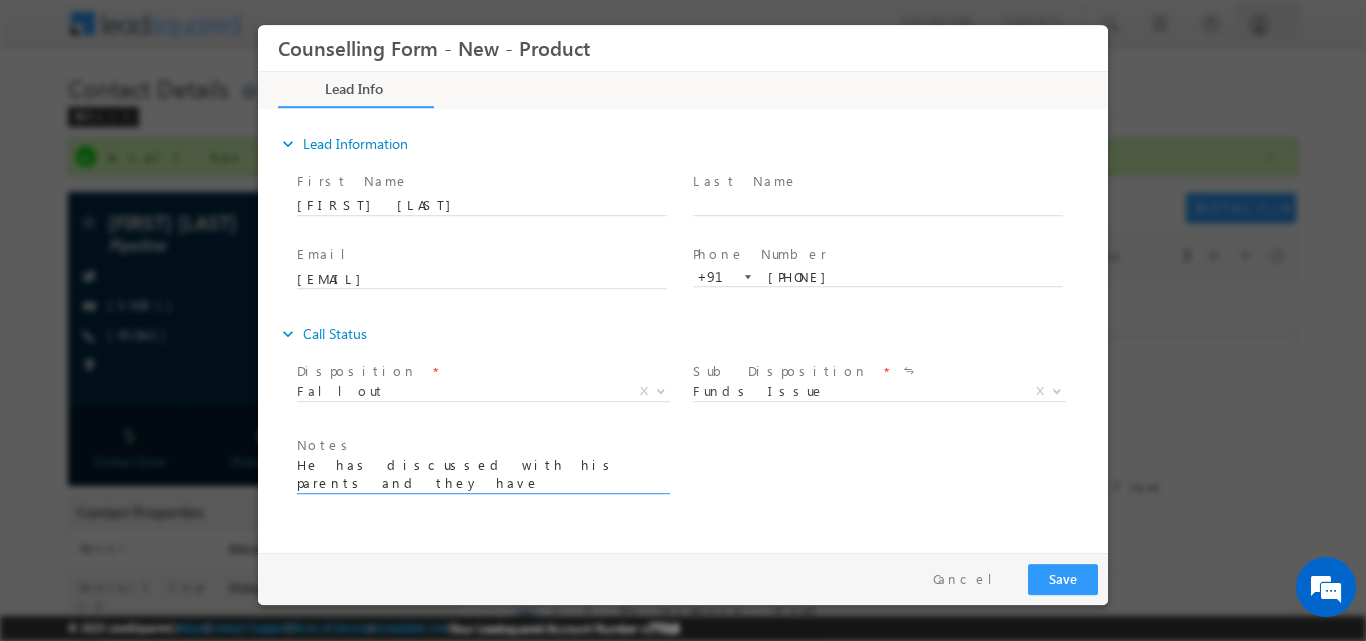 type on "He has discussed with his parents and they have financial issue so will be planning for it later" 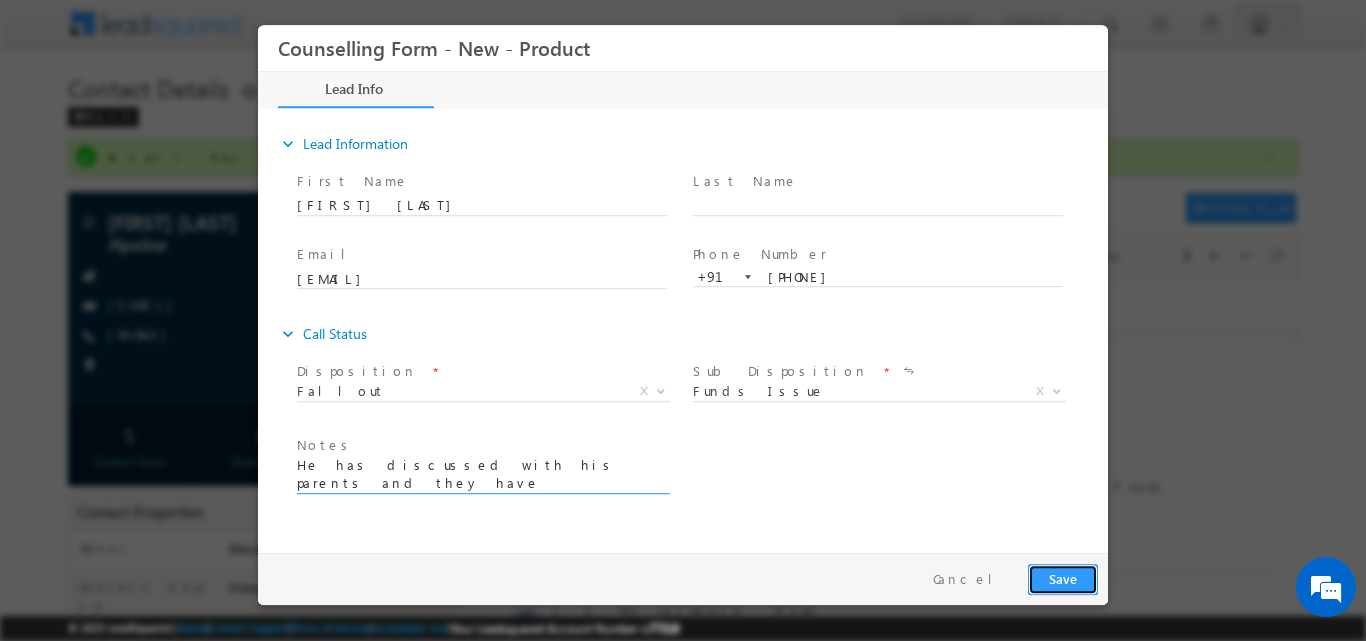click on "Save" at bounding box center (1063, 578) 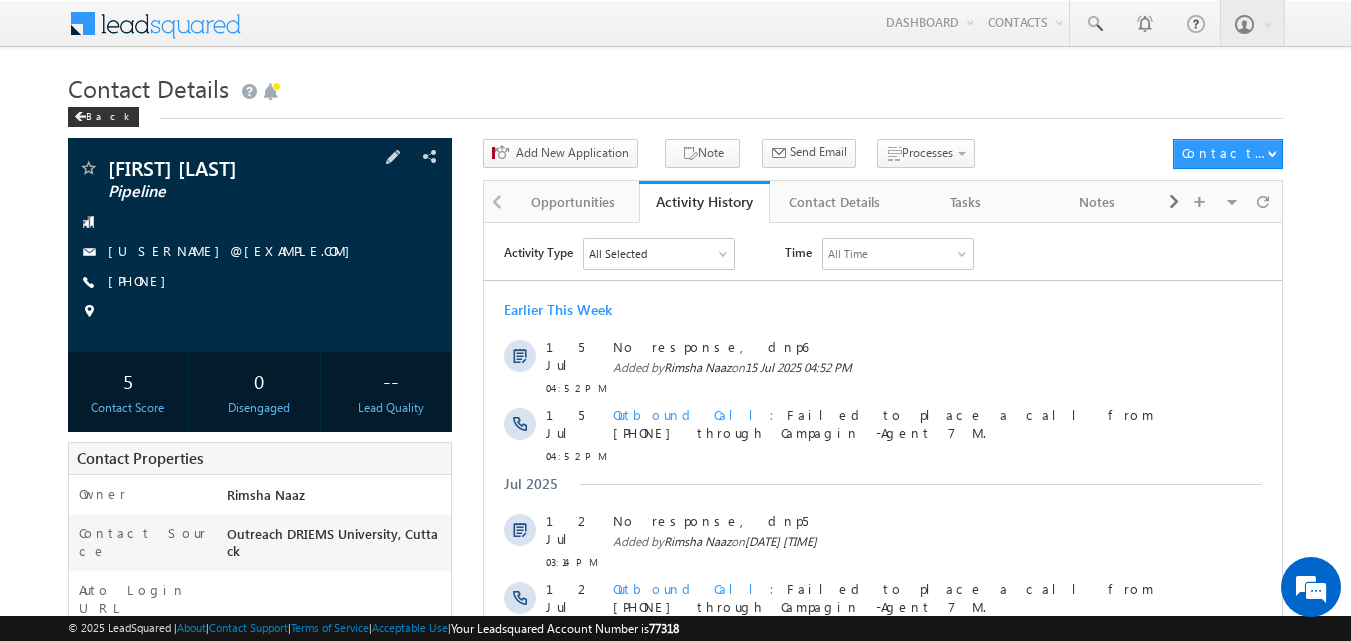 scroll, scrollTop: 0, scrollLeft: 0, axis: both 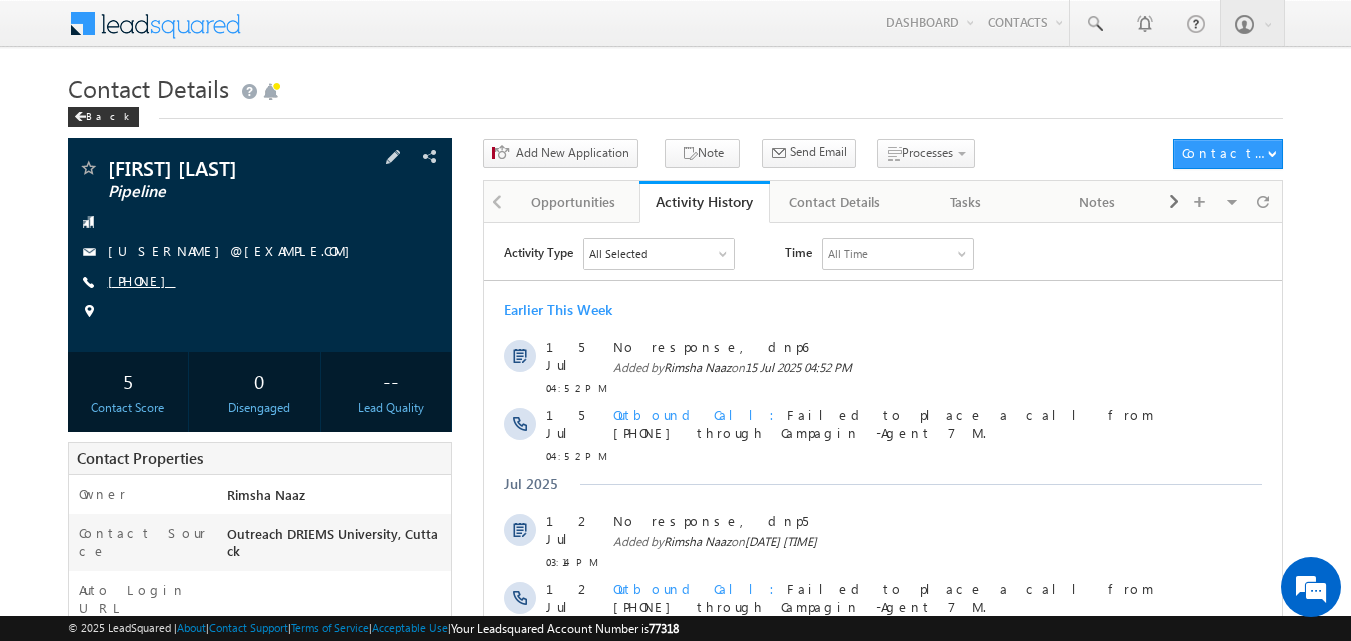 click on "+91-9078183802" at bounding box center [142, 280] 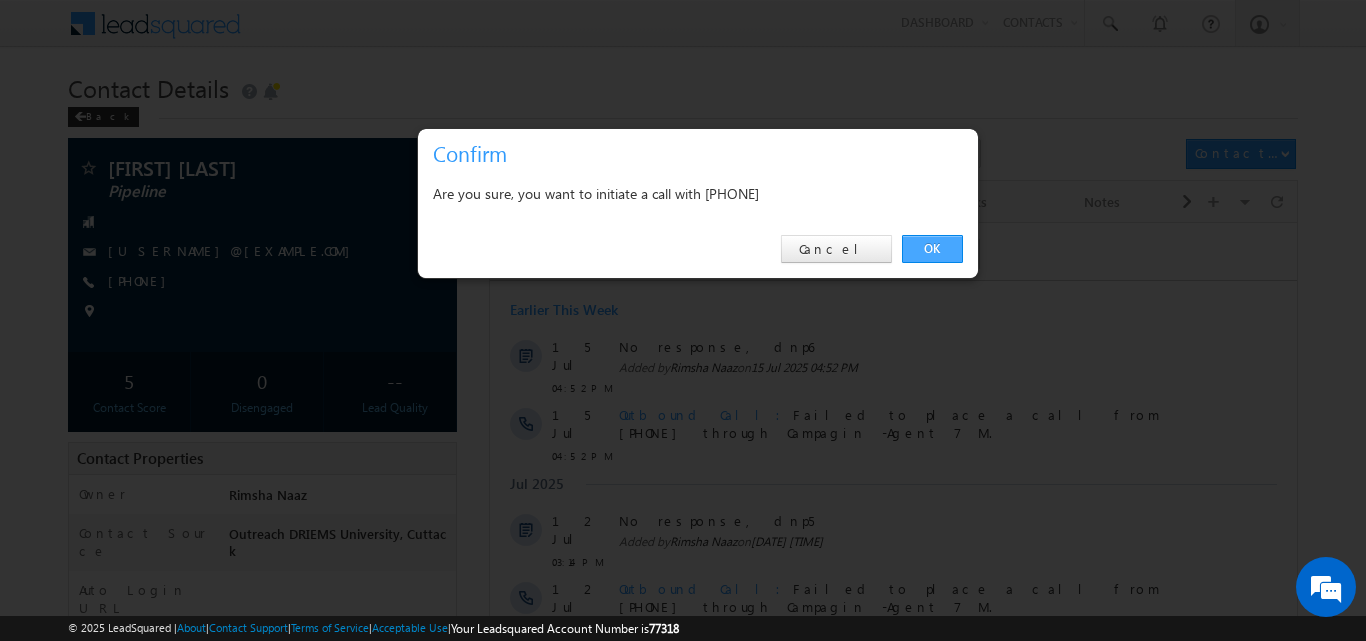 click on "OK" at bounding box center (932, 249) 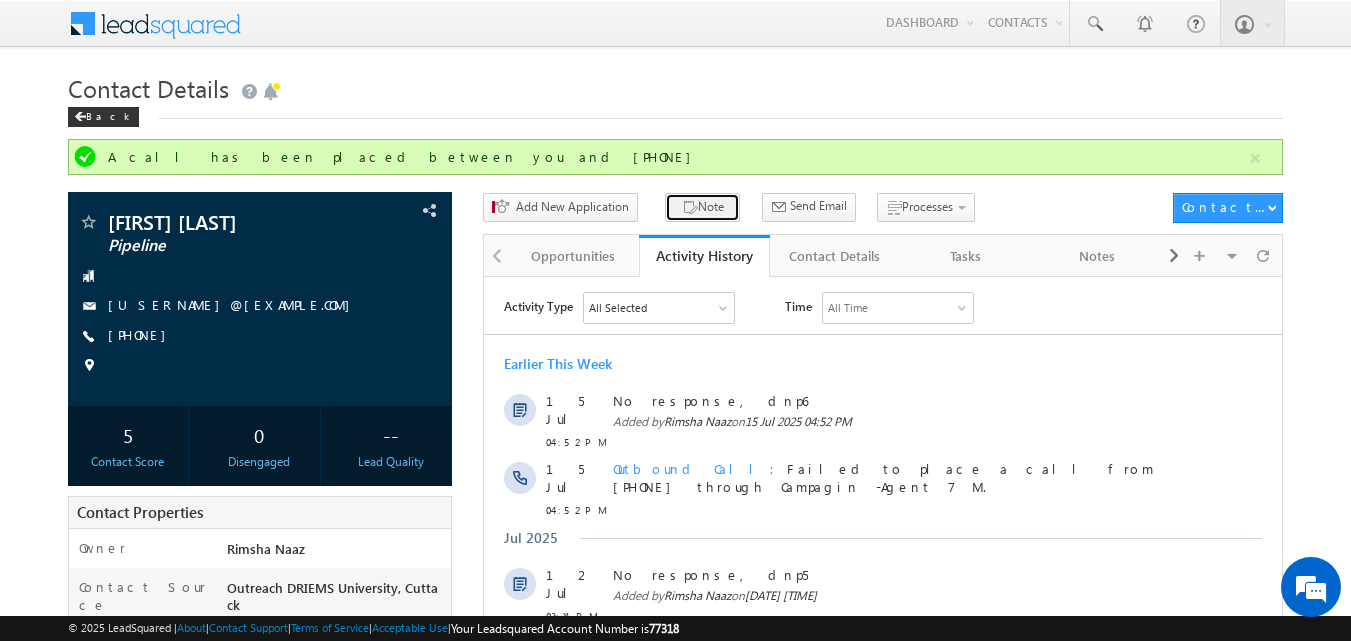click on "Note" at bounding box center [702, 207] 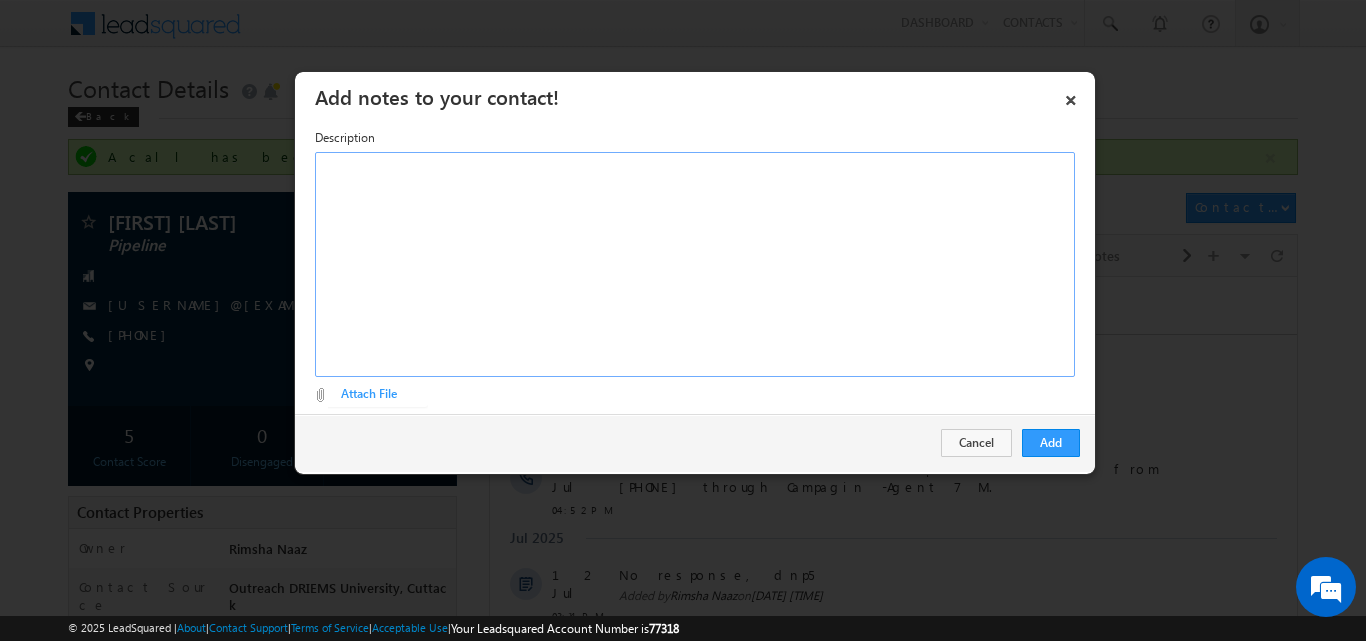 click at bounding box center [695, 264] 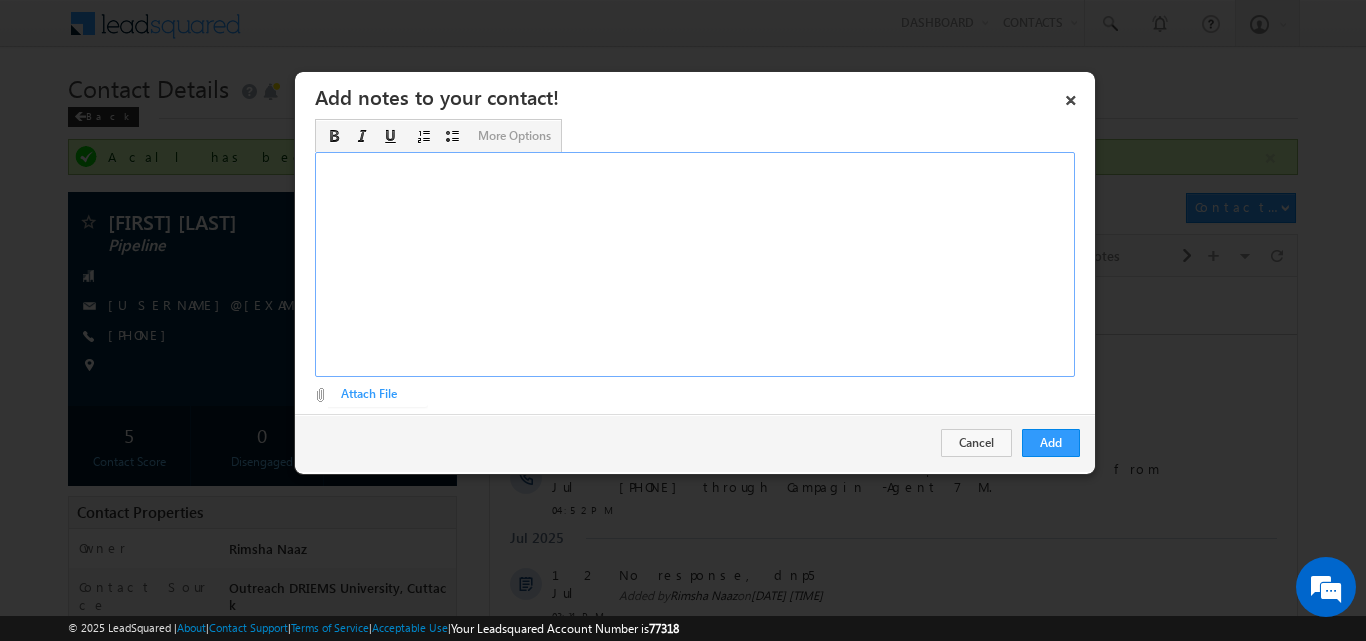 type 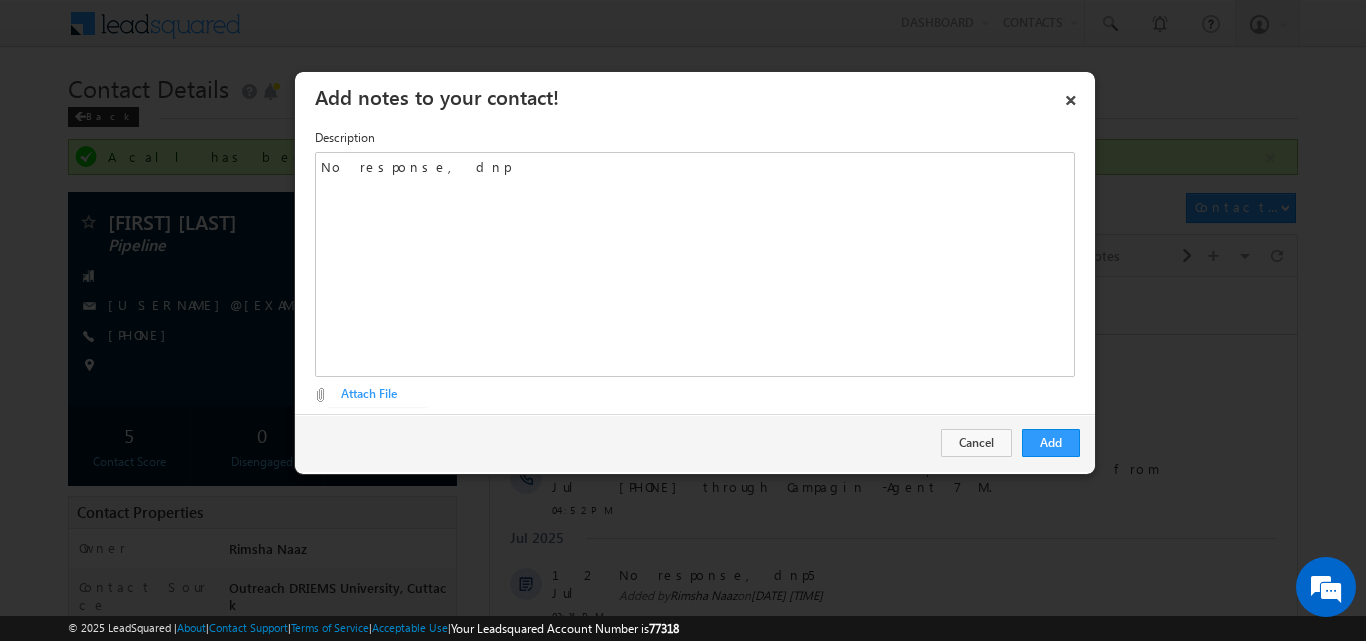 drag, startPoint x: 668, startPoint y: 102, endPoint x: 749, endPoint y: 214, distance: 138.22084 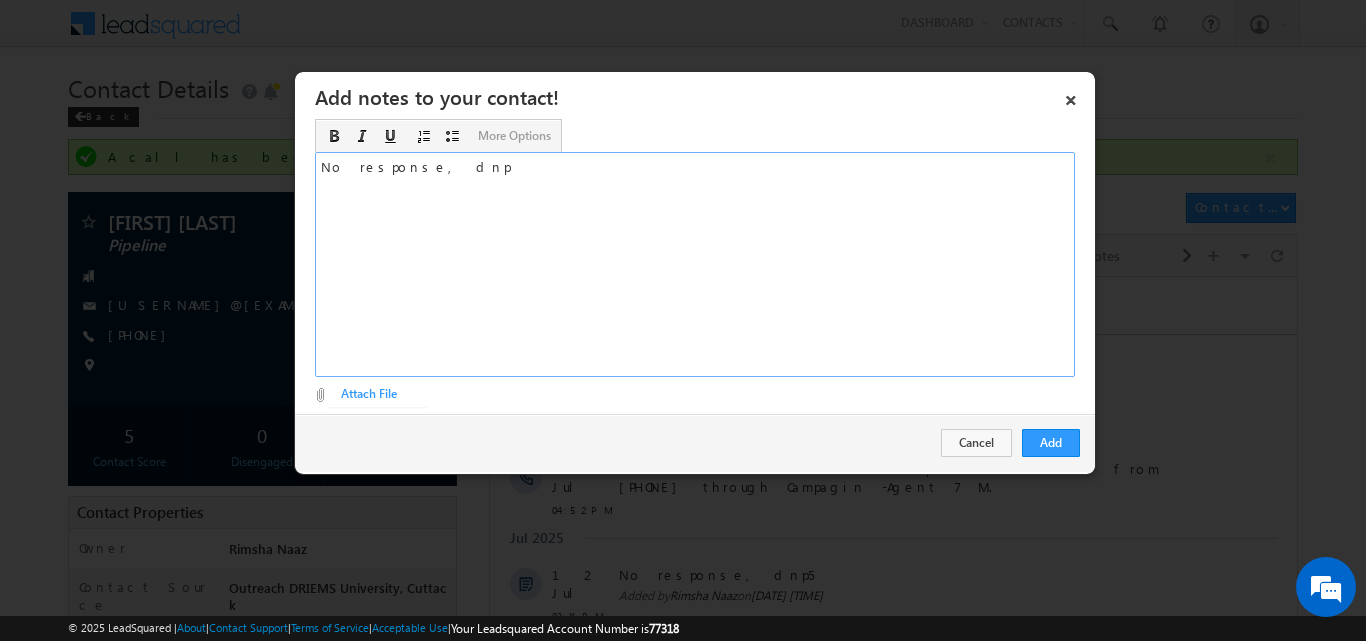 click on "No response, dnp" at bounding box center [695, 264] 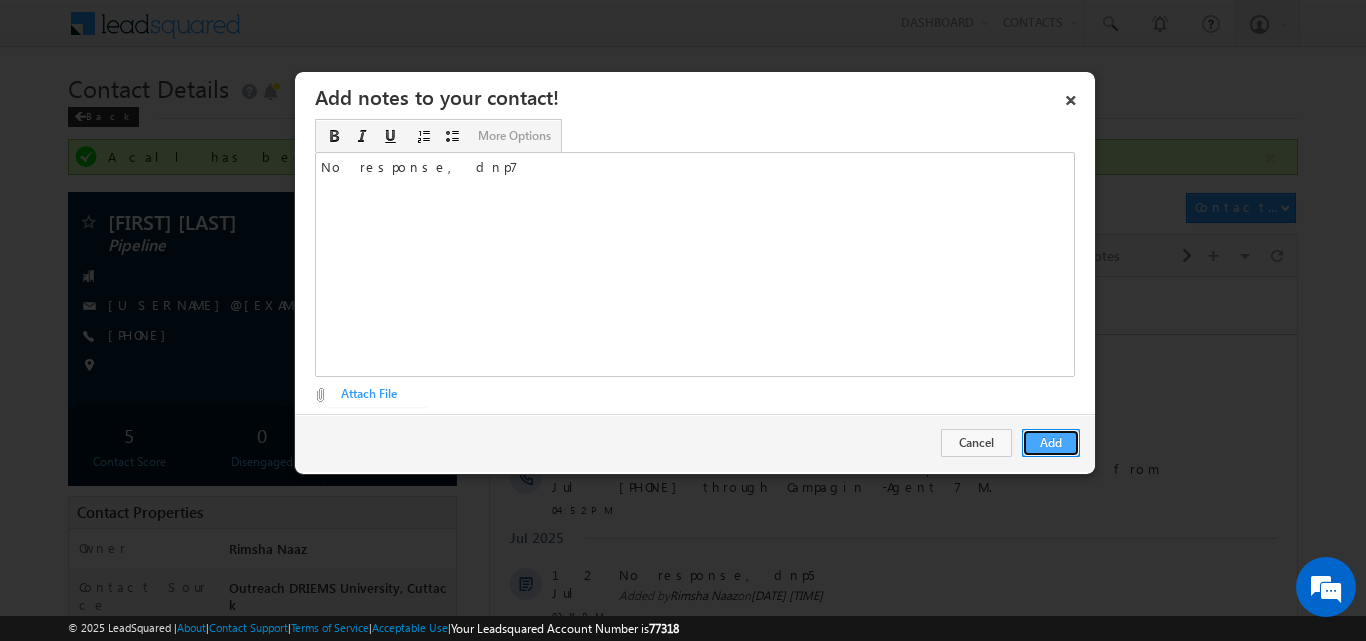 click on "Add" at bounding box center (1051, 443) 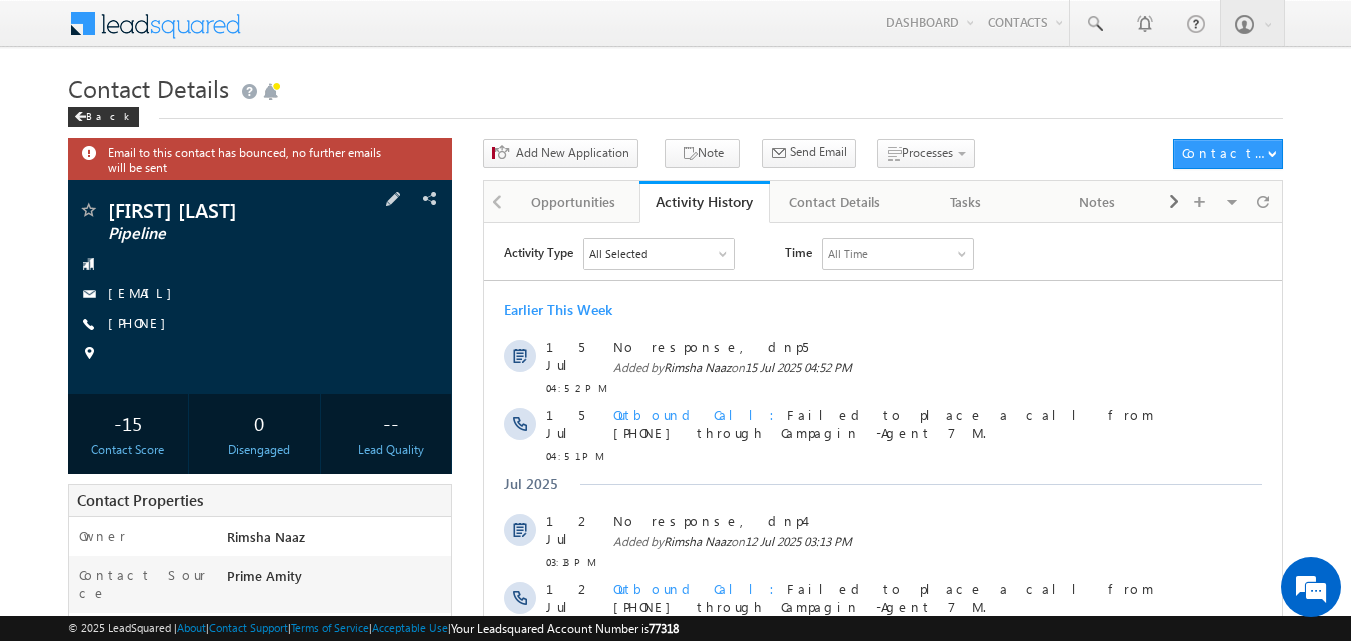 scroll, scrollTop: 0, scrollLeft: 0, axis: both 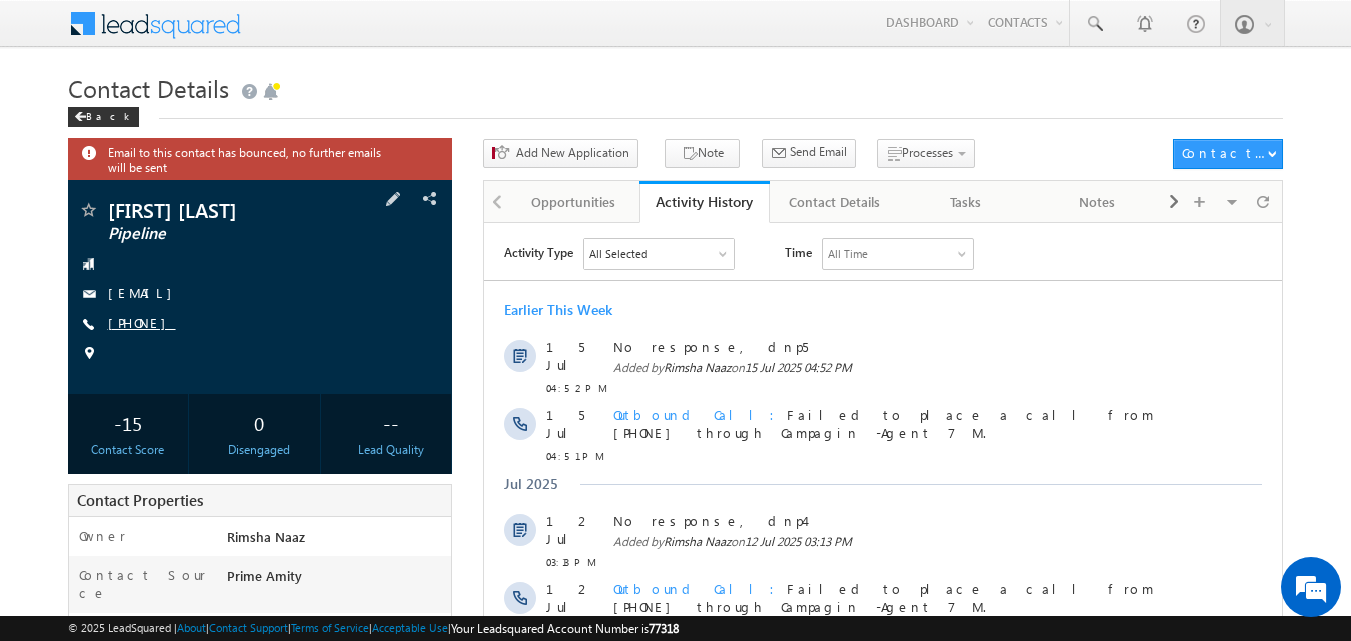 click on "[PHONE]" at bounding box center (142, 322) 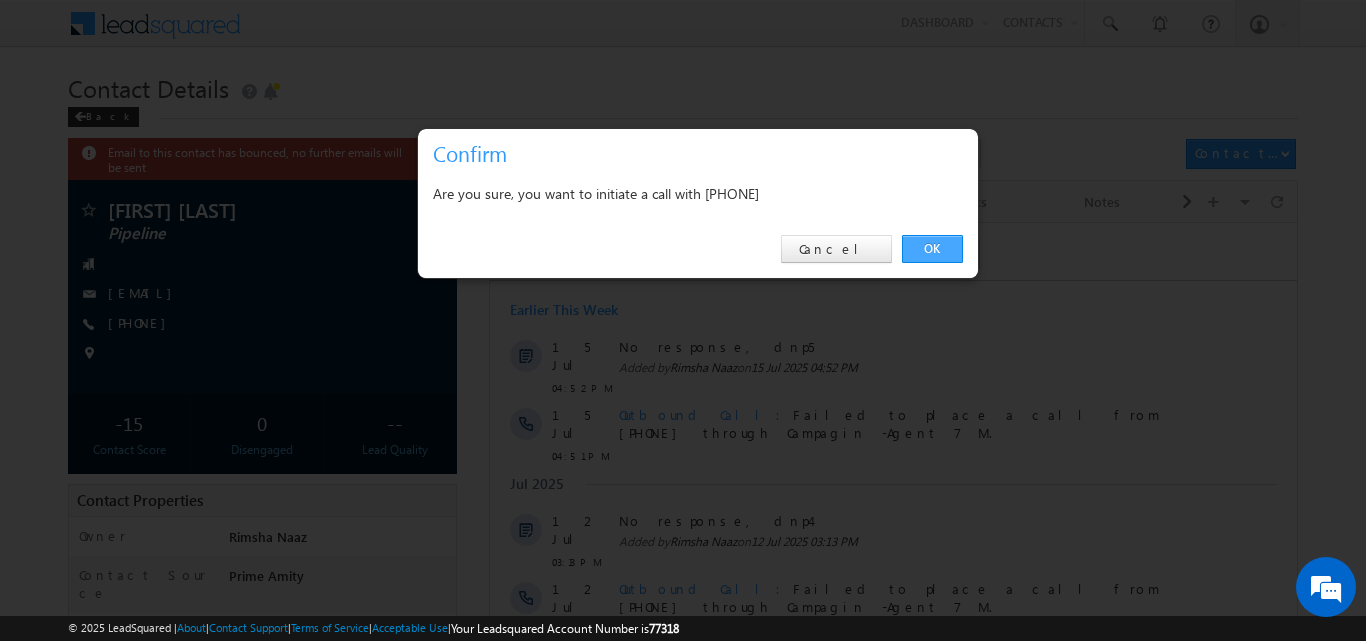 click on "OK" at bounding box center (932, 249) 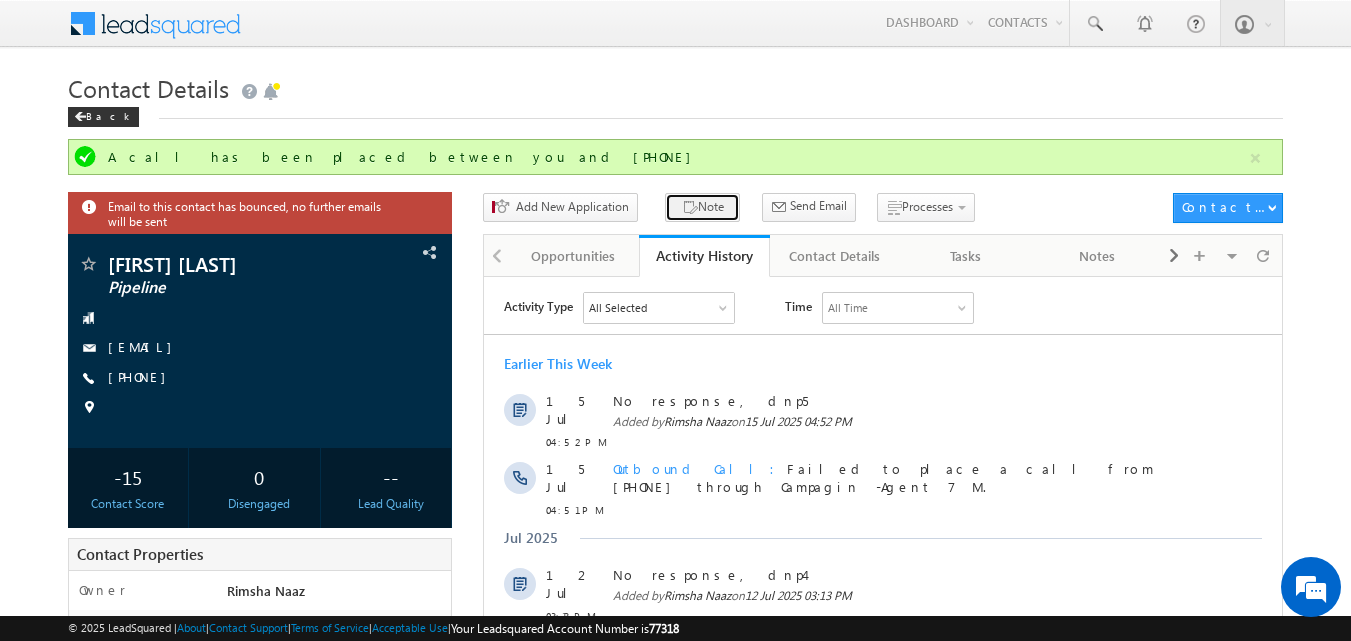 click on "Note" at bounding box center [702, 207] 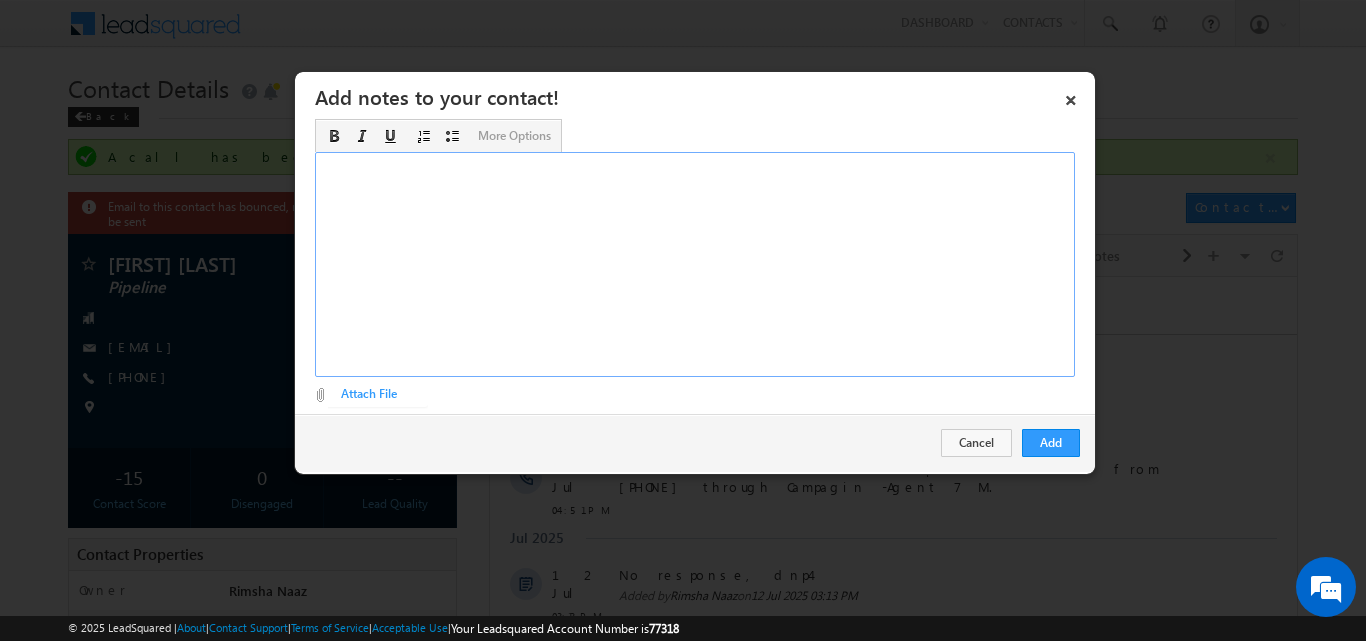 click at bounding box center [695, 264] 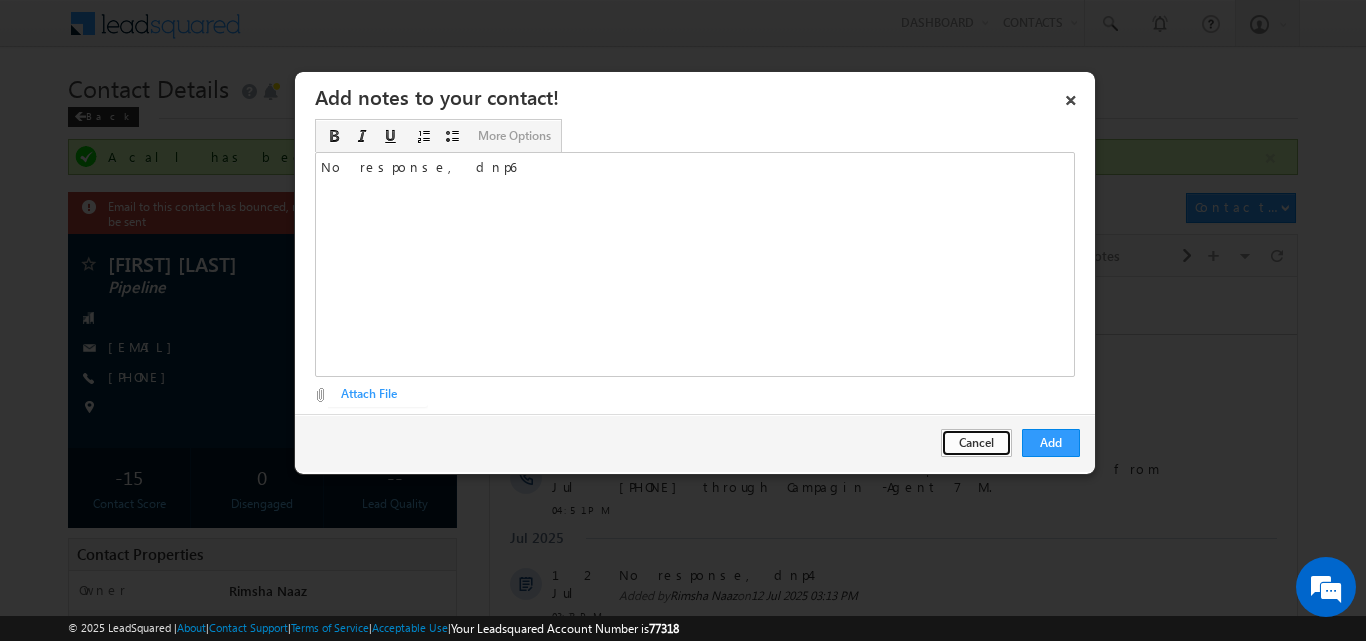 click on "Cancel" at bounding box center (976, 443) 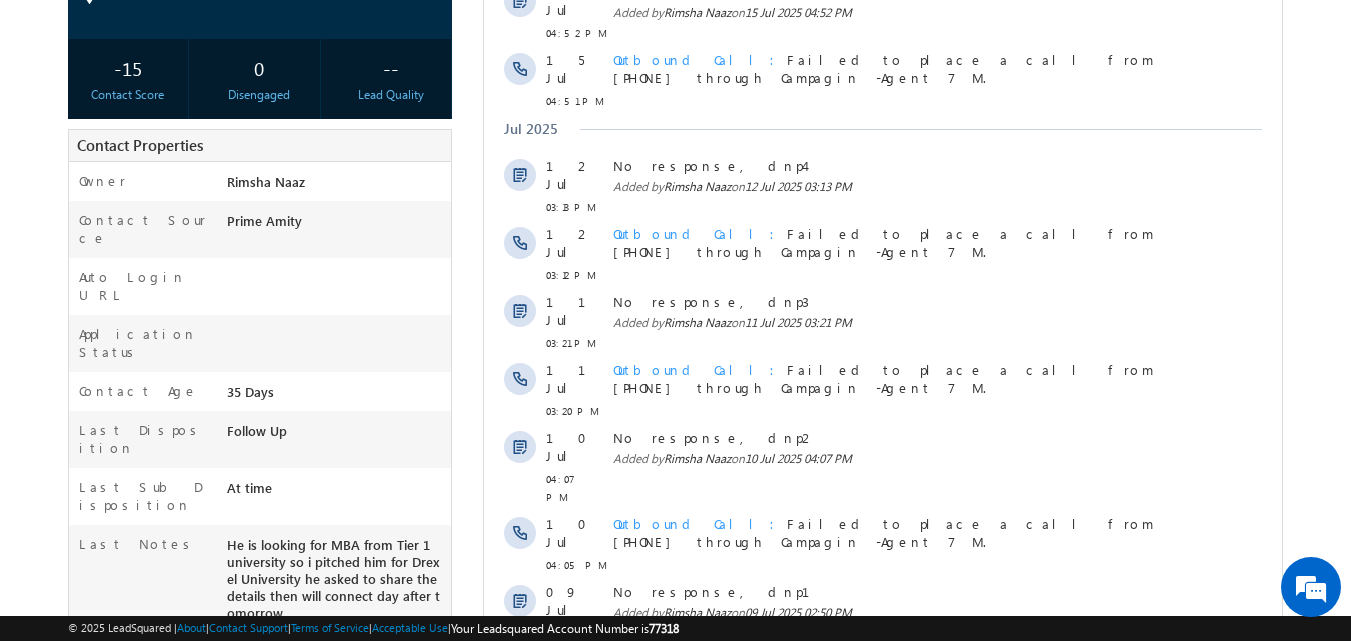 scroll, scrollTop: 546, scrollLeft: 0, axis: vertical 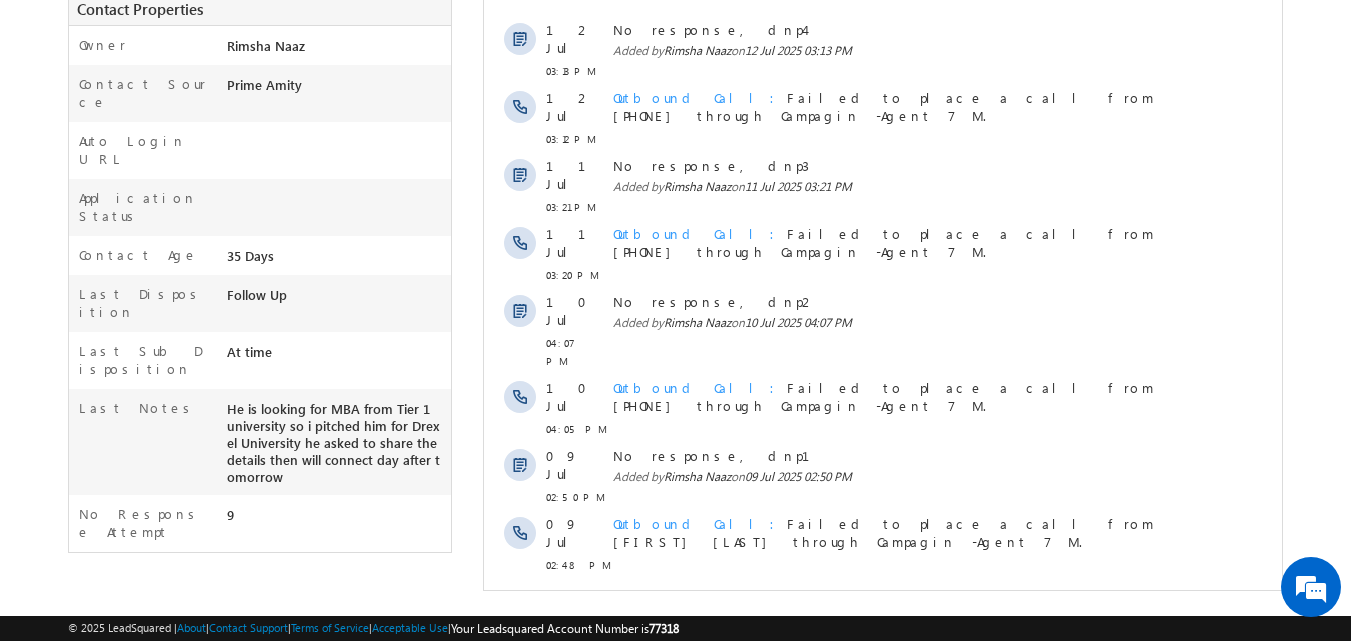 click on "Show More" at bounding box center [883, 609] 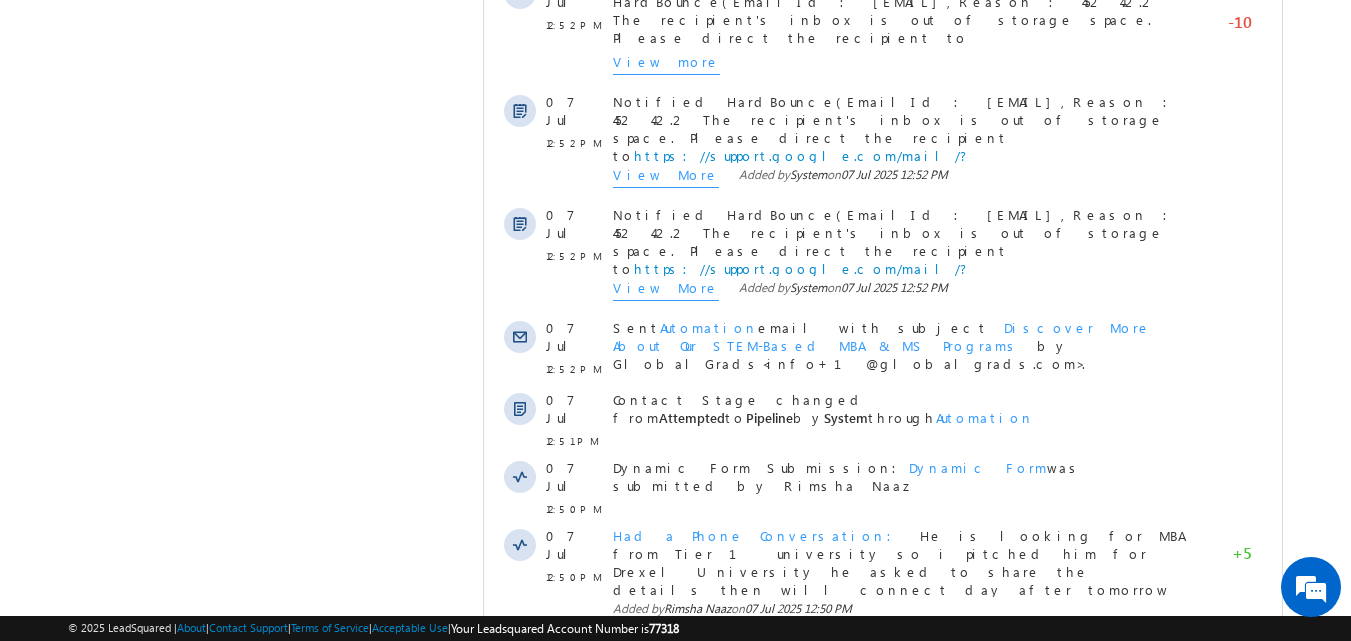 scroll, scrollTop: 1278, scrollLeft: 0, axis: vertical 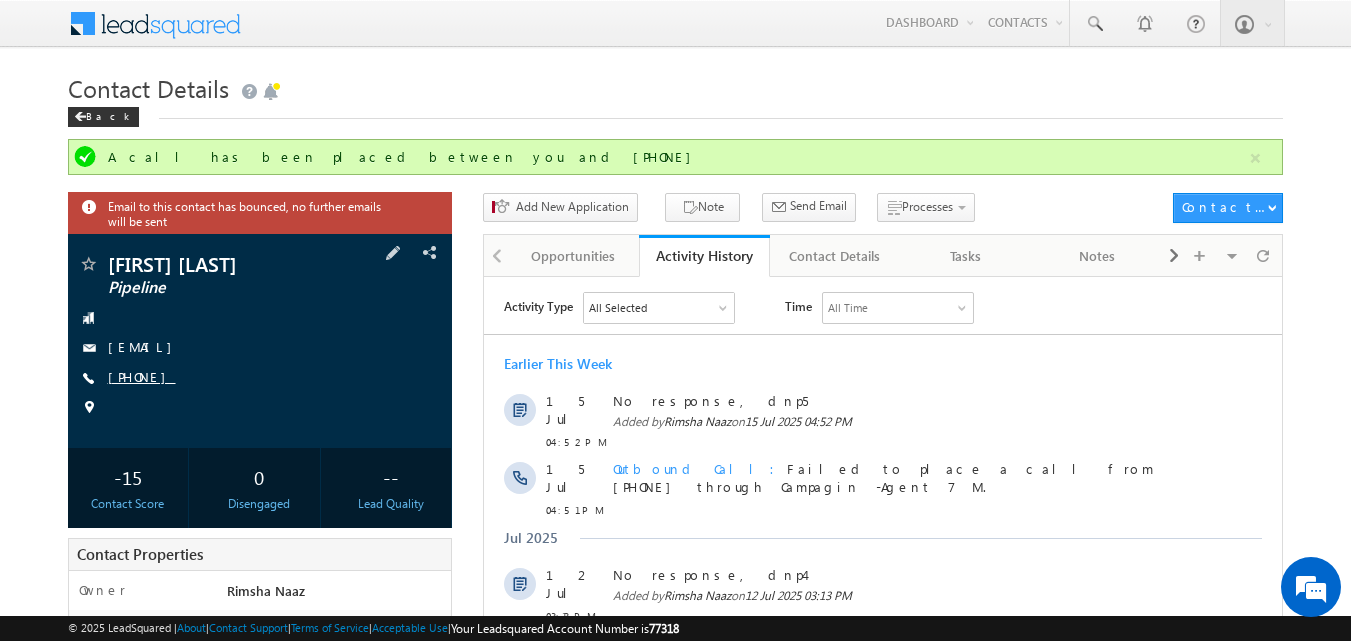 copy on "[PHONE]" 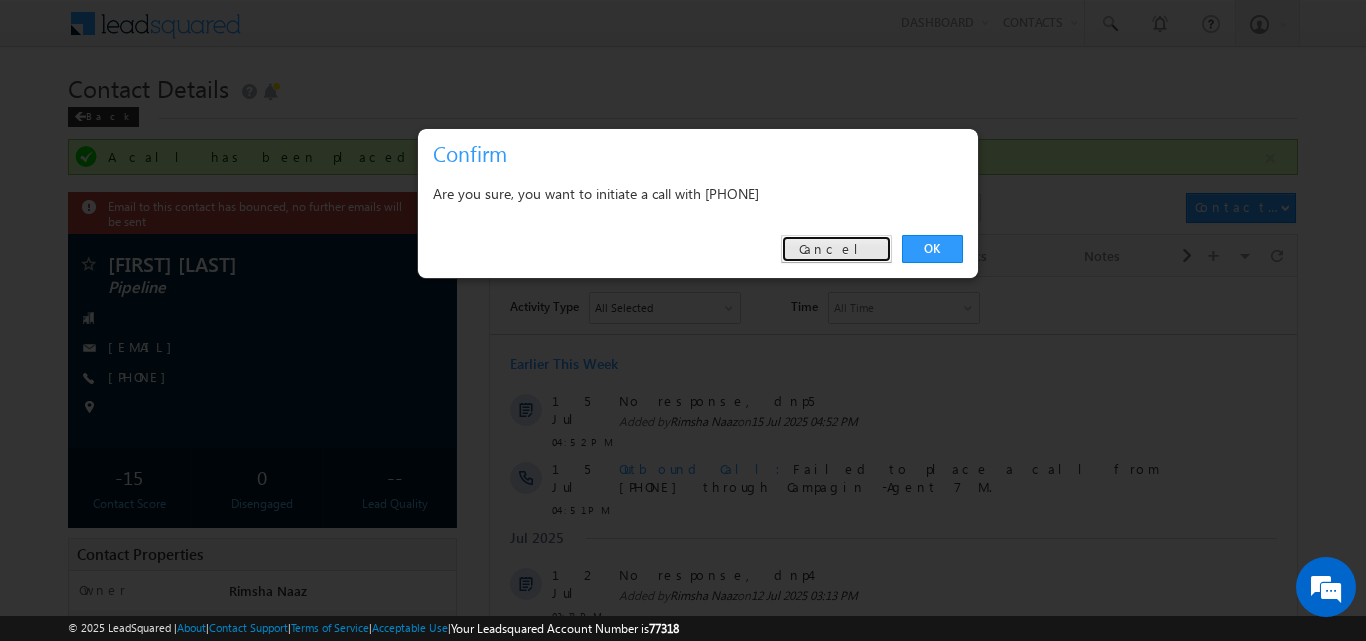 click on "Cancel" at bounding box center [836, 249] 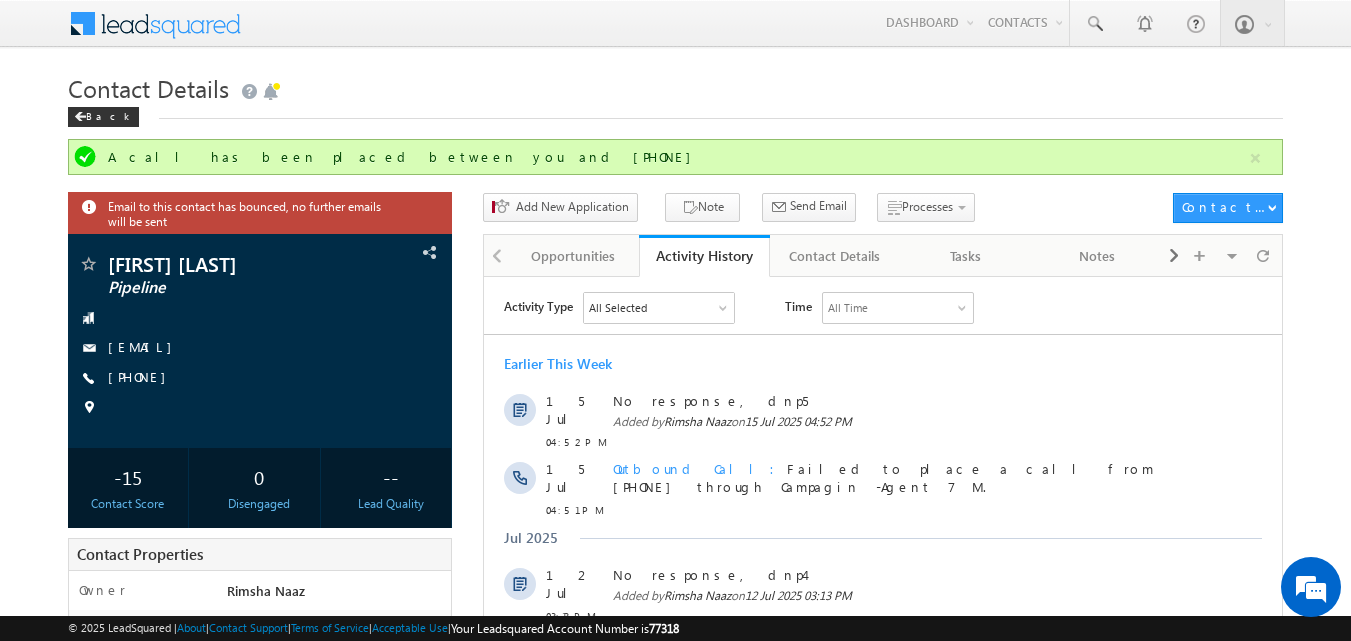 click on "Contact Details" at bounding box center (676, 86) 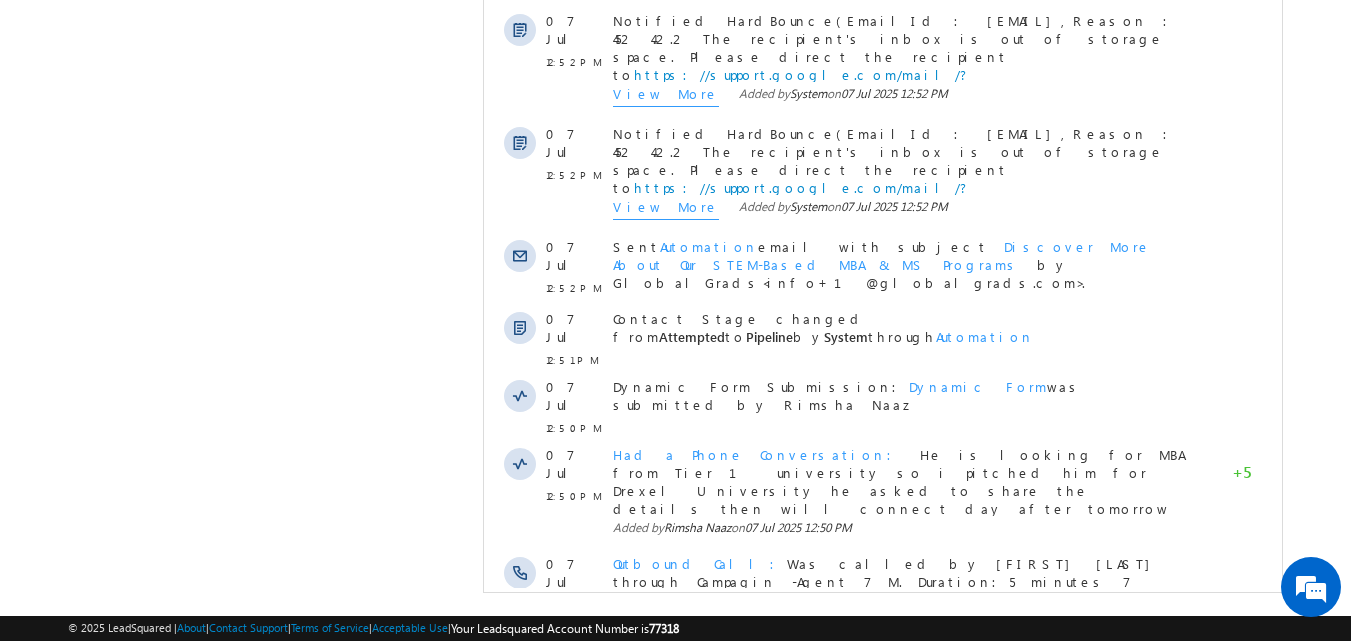 scroll, scrollTop: 1355, scrollLeft: 0, axis: vertical 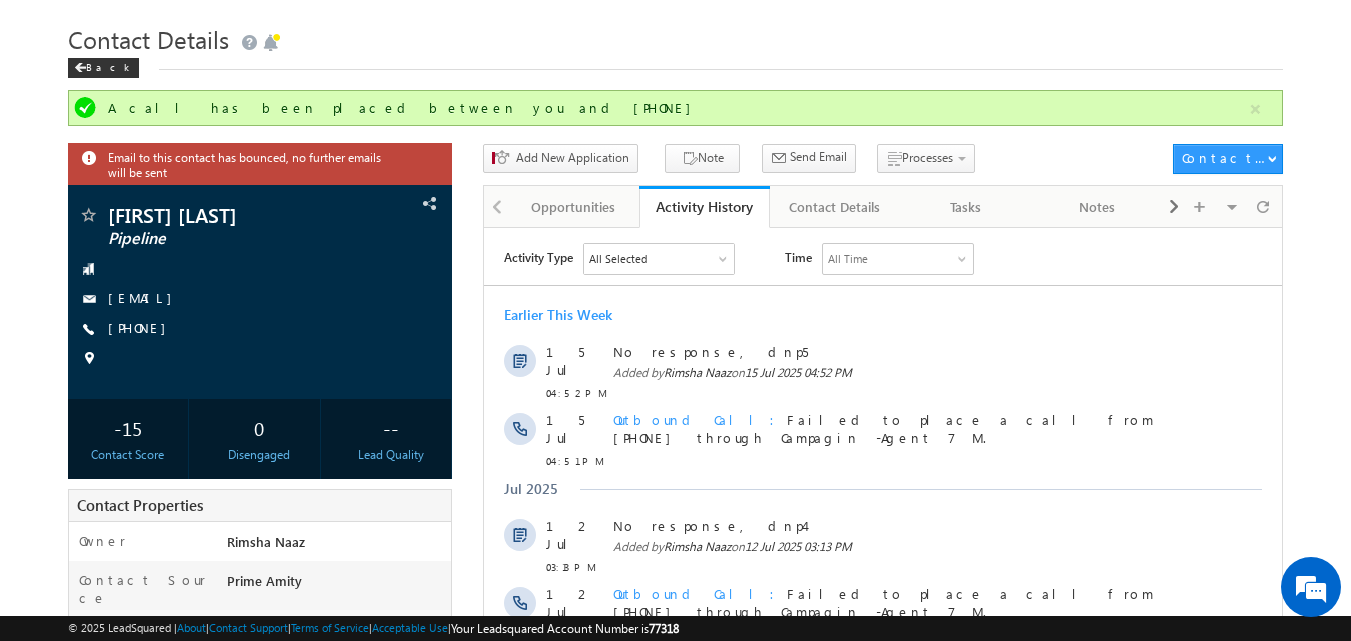 click on "Contact Details" at bounding box center [676, 37] 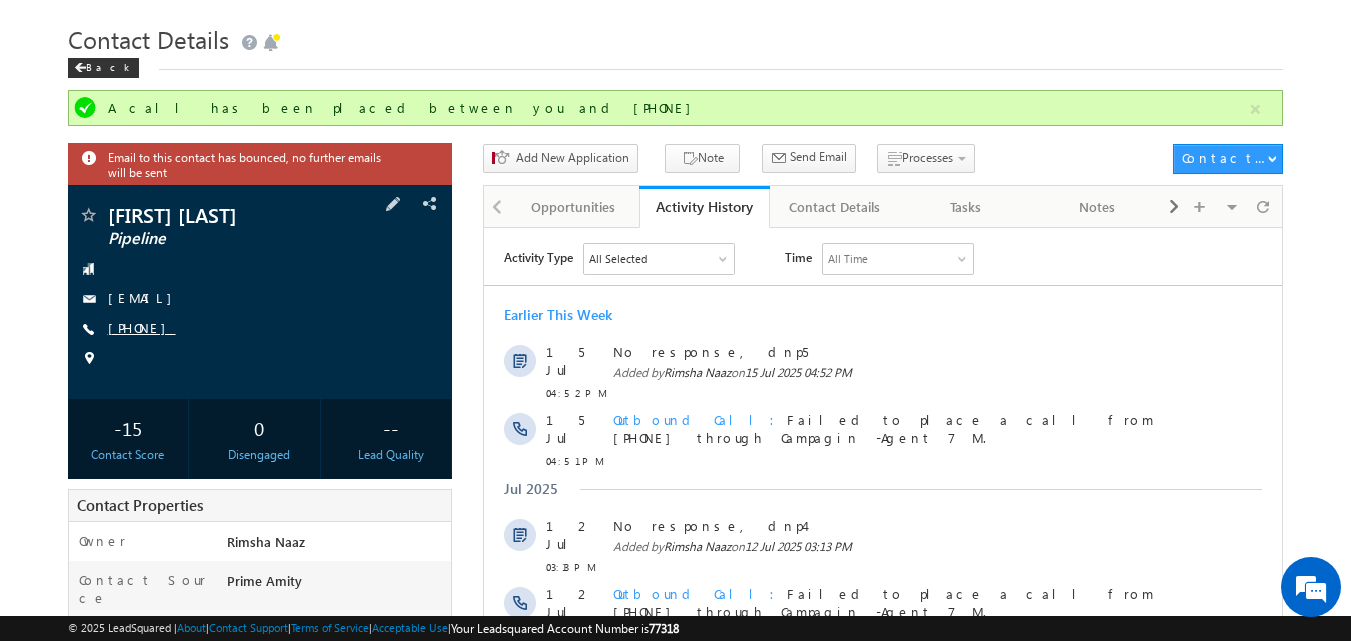 copy on "8220737184" 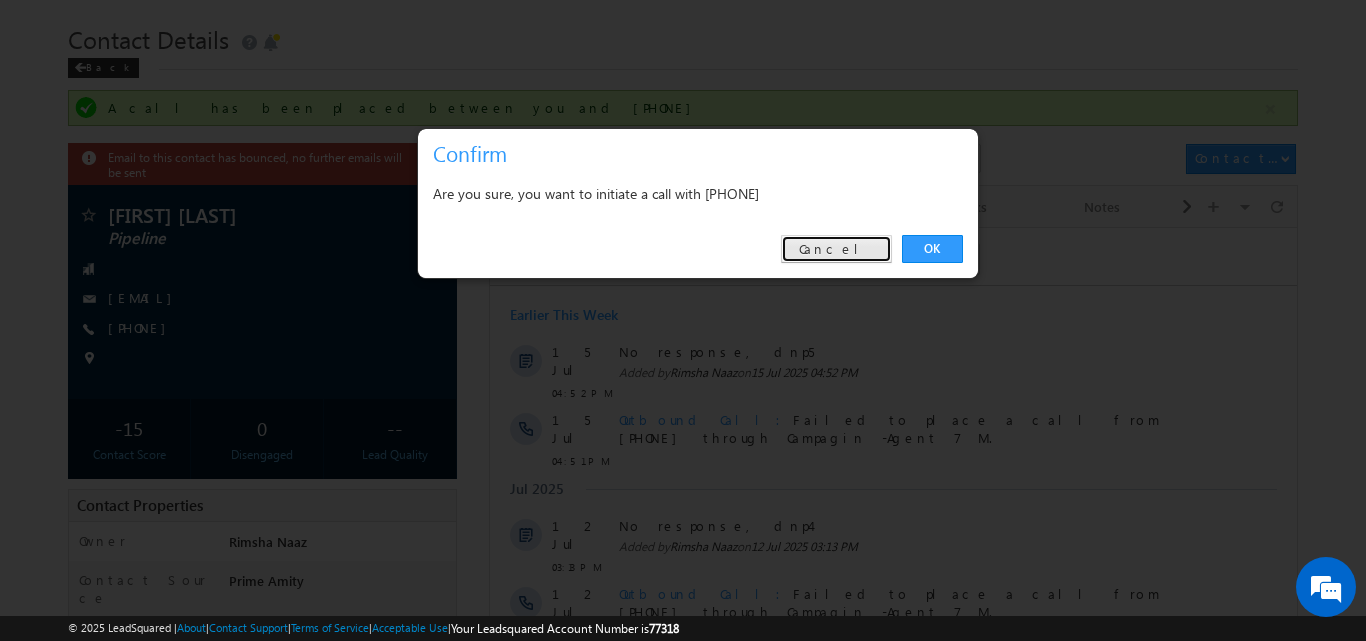 click on "Cancel" at bounding box center [836, 249] 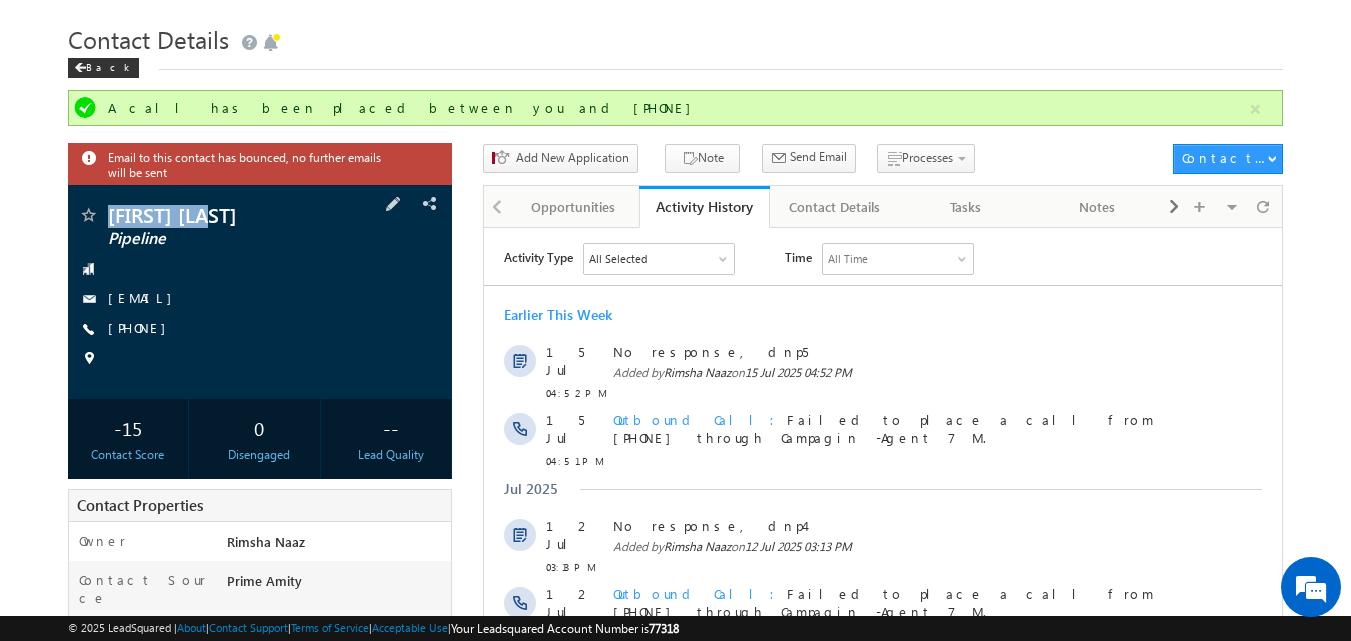copy on "Amlan Mitra" 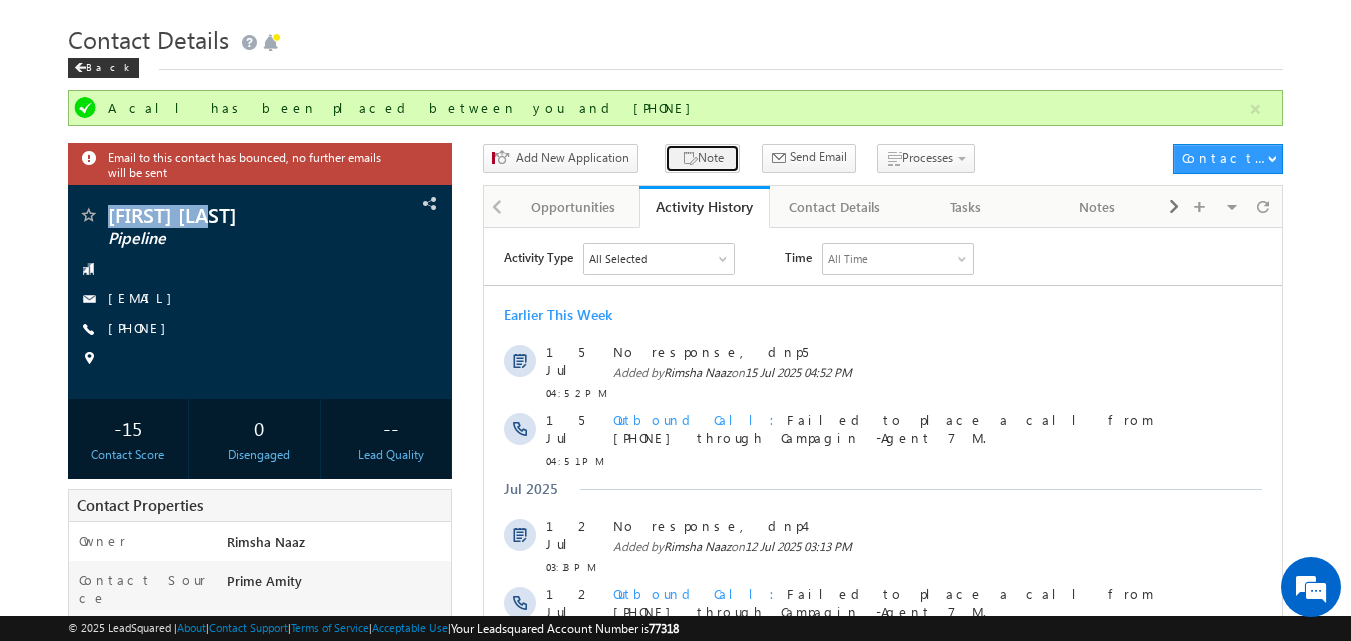 click at bounding box center [690, 159] 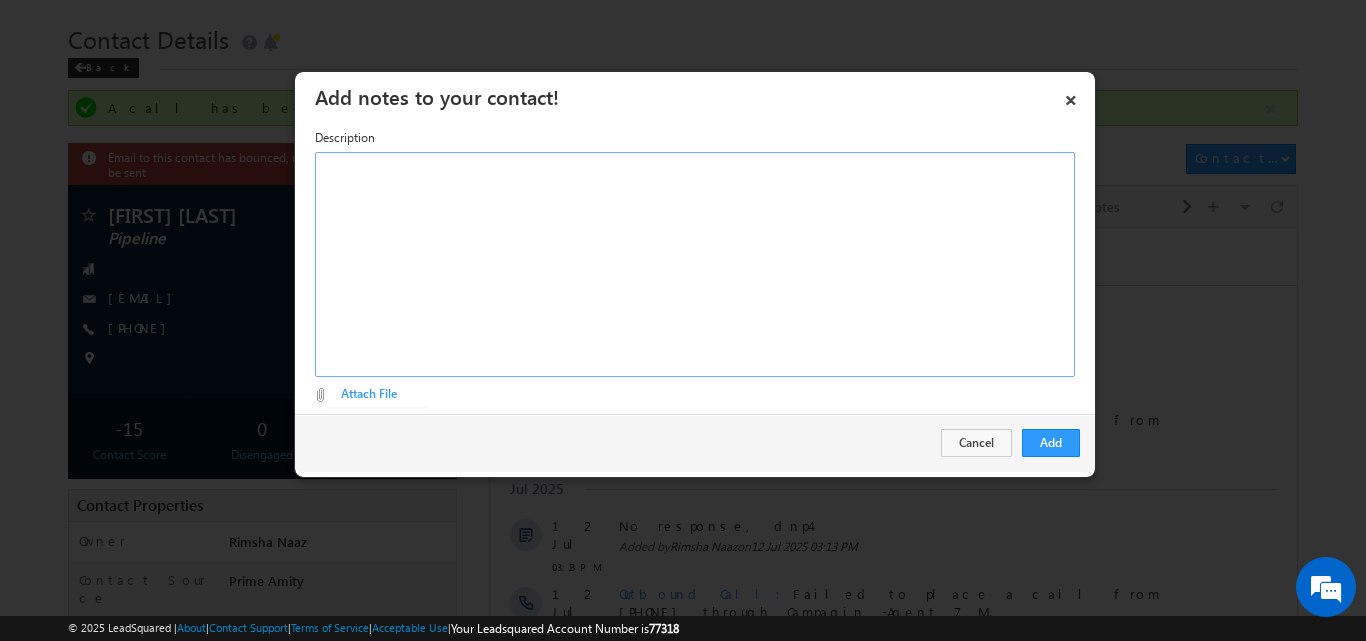 click at bounding box center [695, 264] 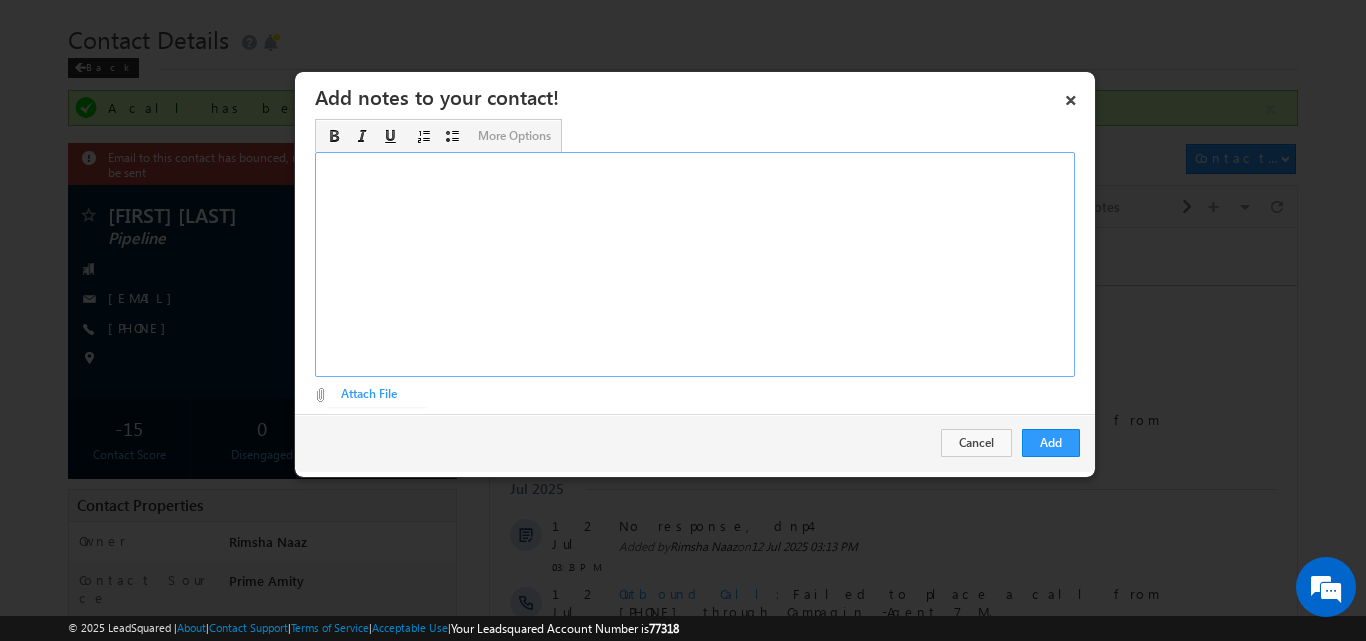 type 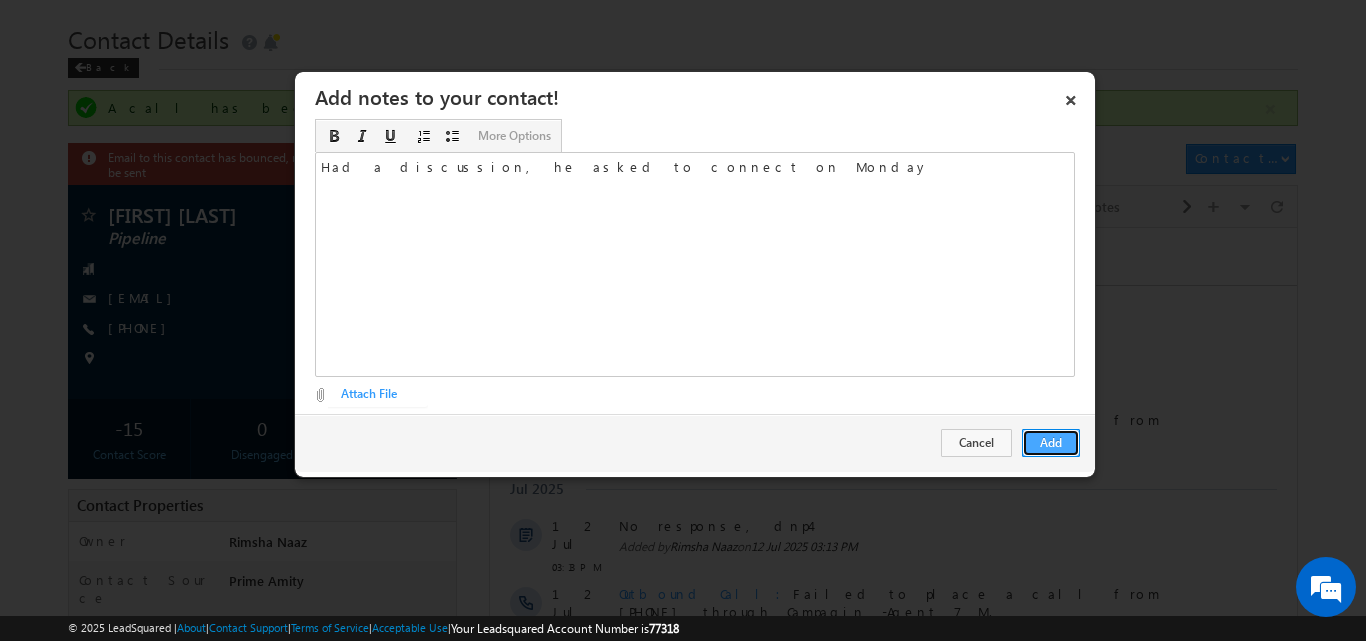 click on "Add" at bounding box center [1051, 443] 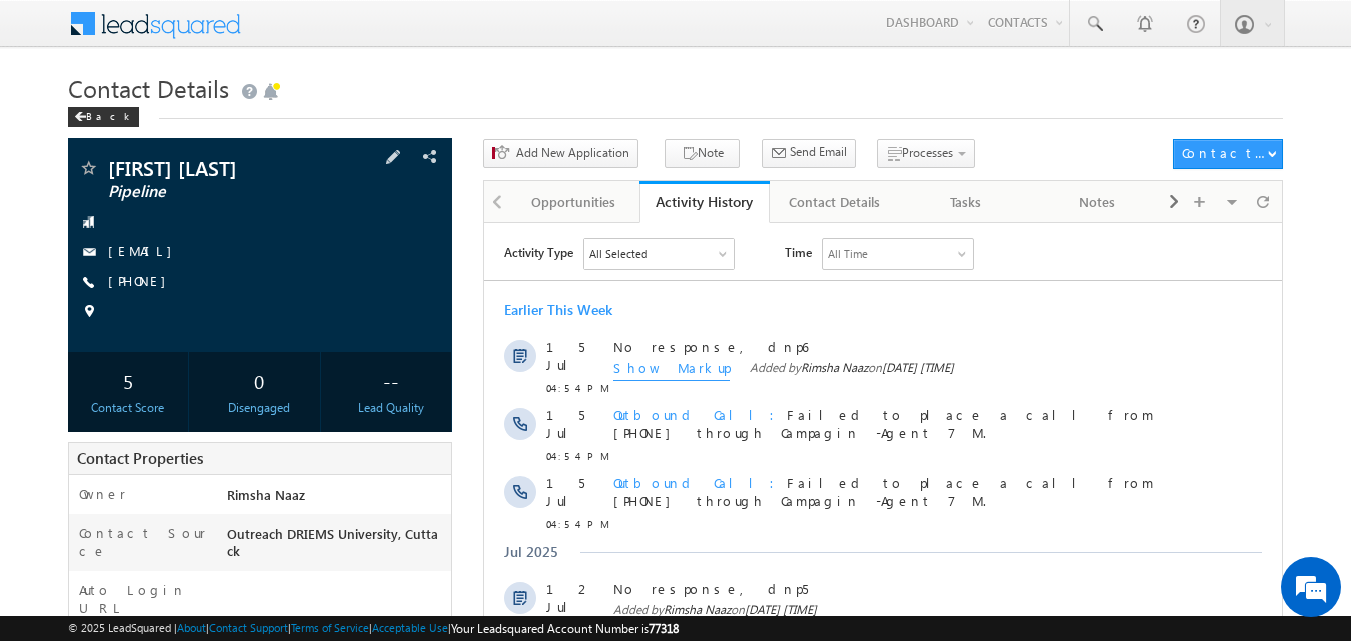 scroll, scrollTop: 0, scrollLeft: 0, axis: both 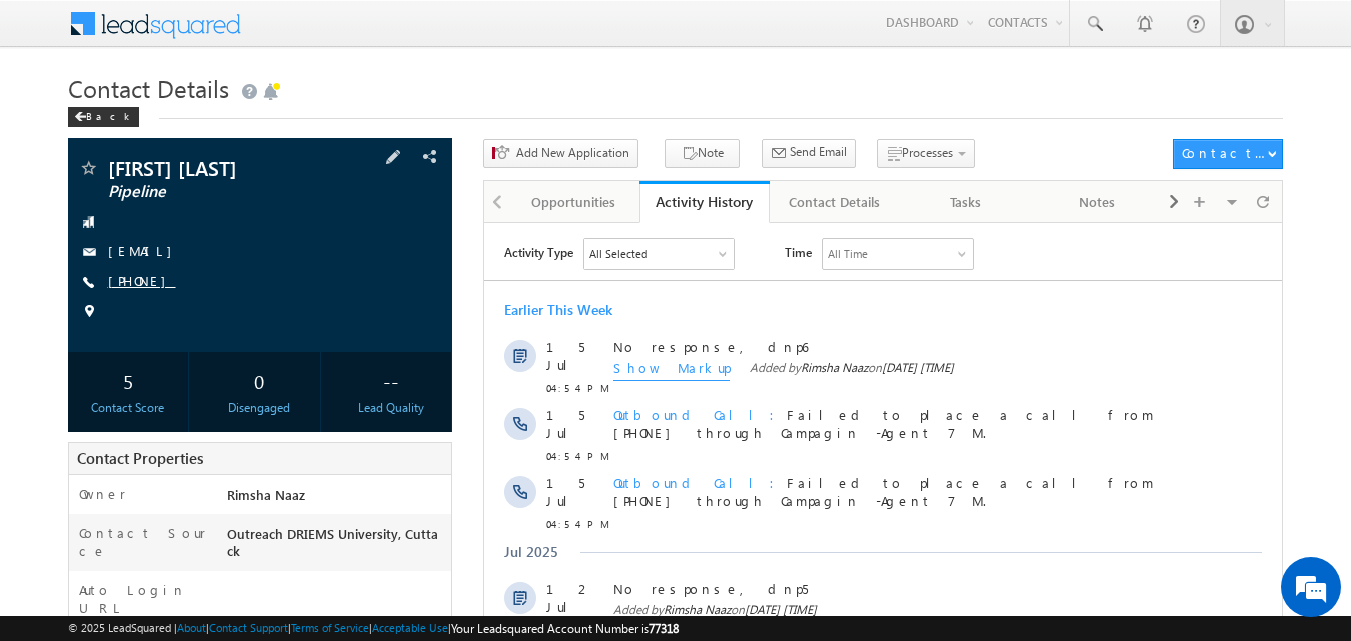 click on "[PHONE]" at bounding box center (142, 280) 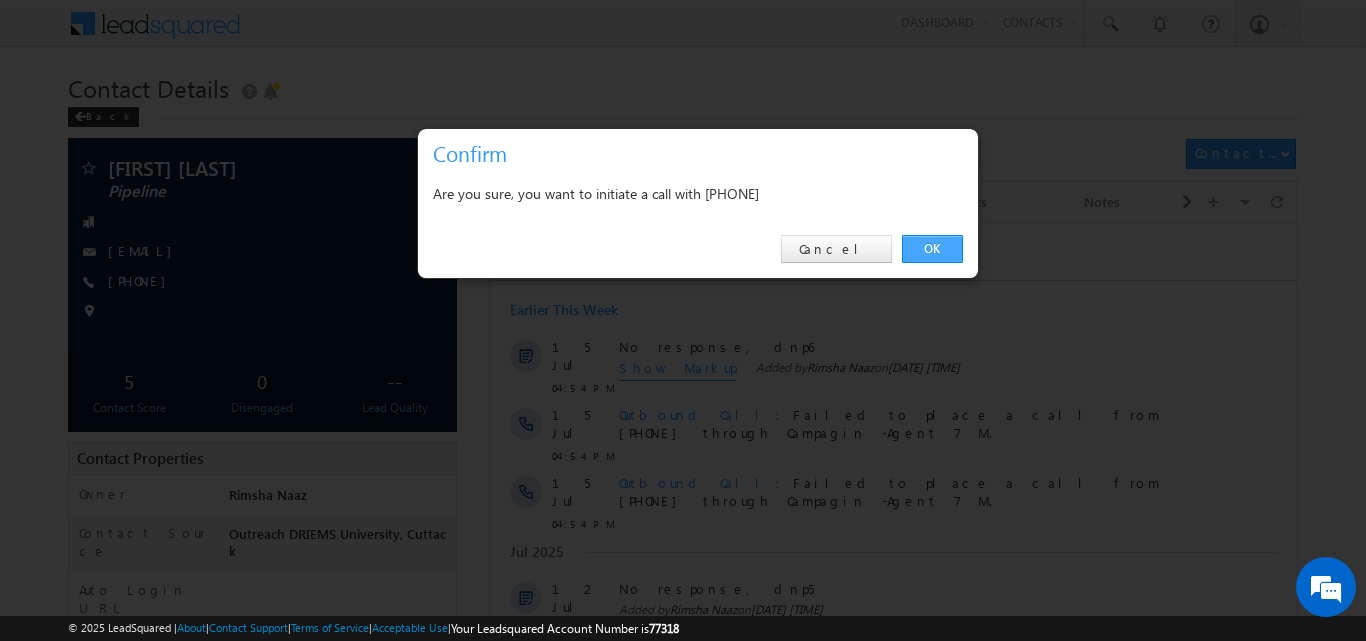 click on "OK" at bounding box center (932, 249) 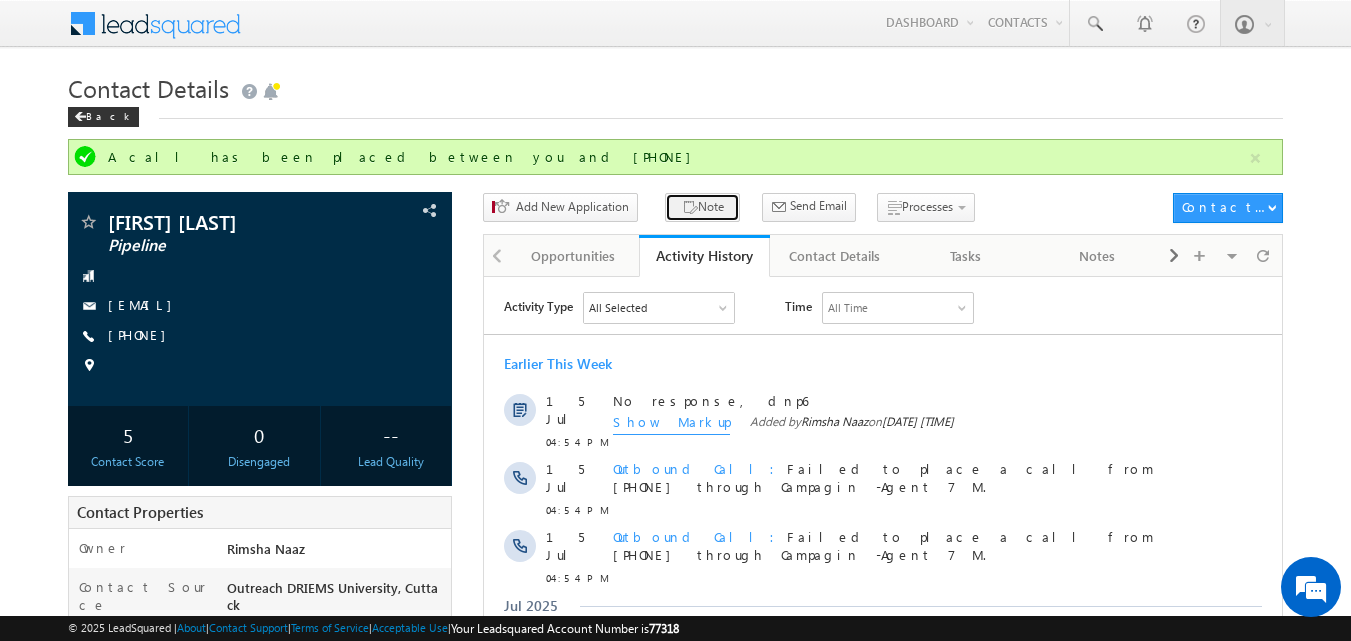 click on "Note" at bounding box center [702, 207] 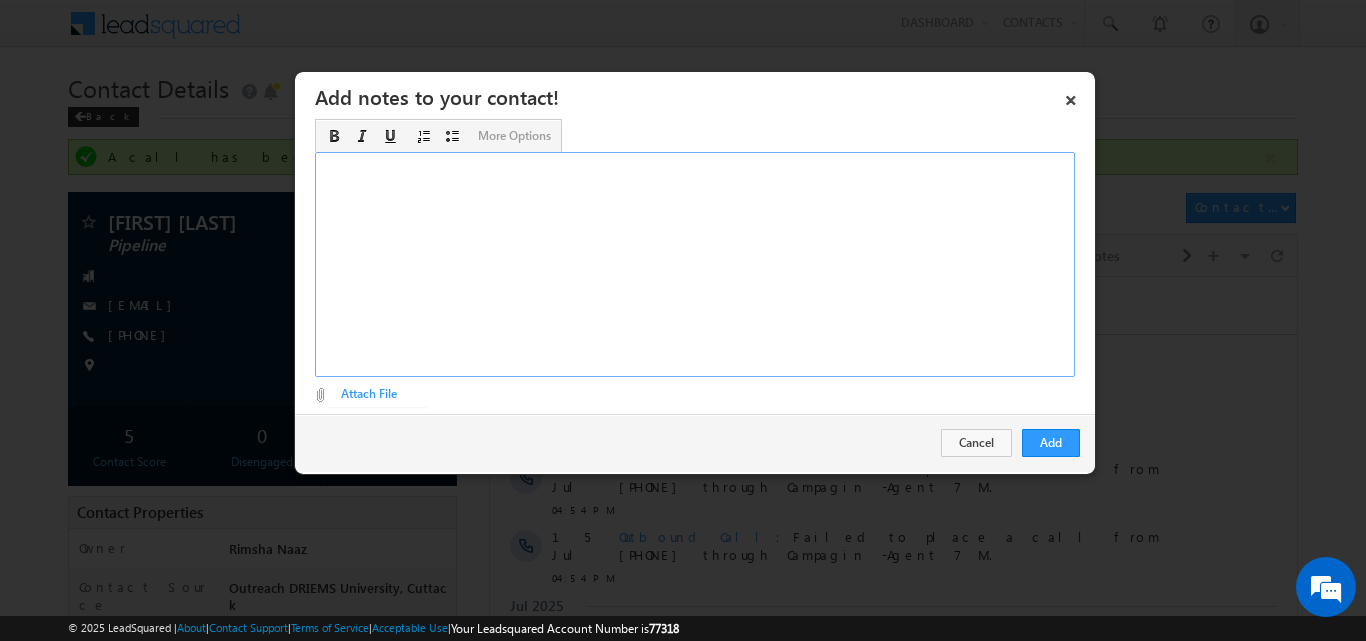 click at bounding box center [695, 264] 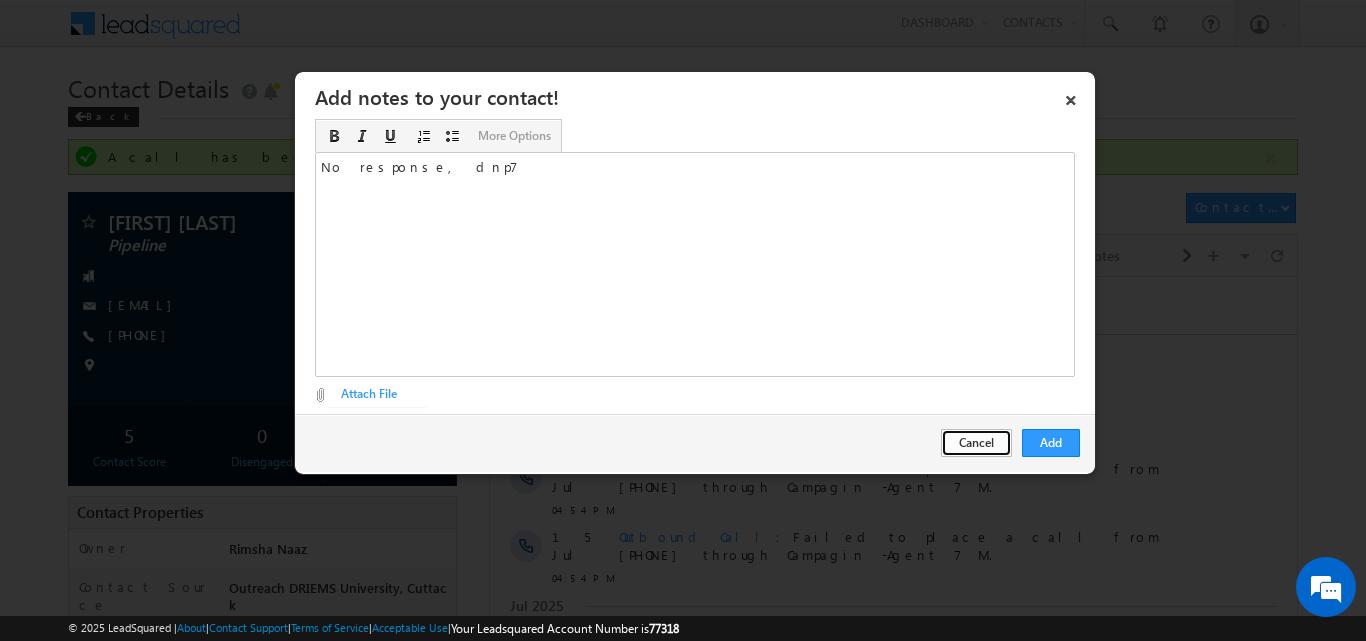 drag, startPoint x: 974, startPoint y: 443, endPoint x: 704, endPoint y: 105, distance: 432.60144 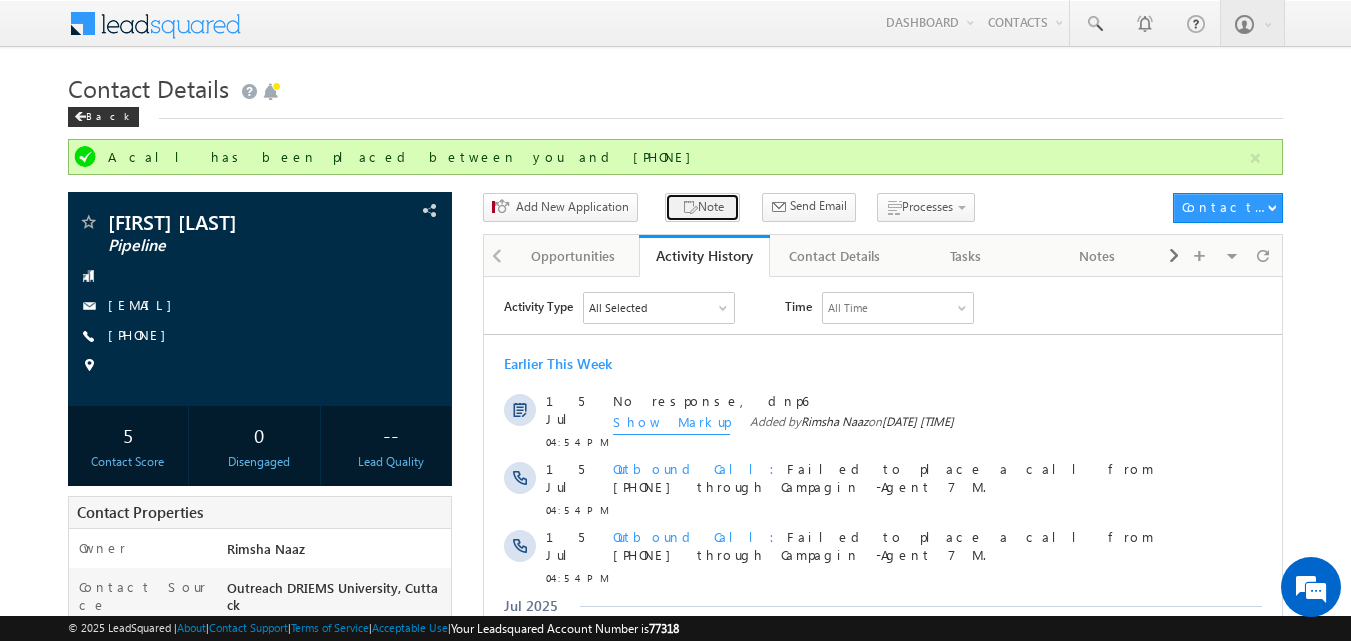 click on "Note" at bounding box center (702, 207) 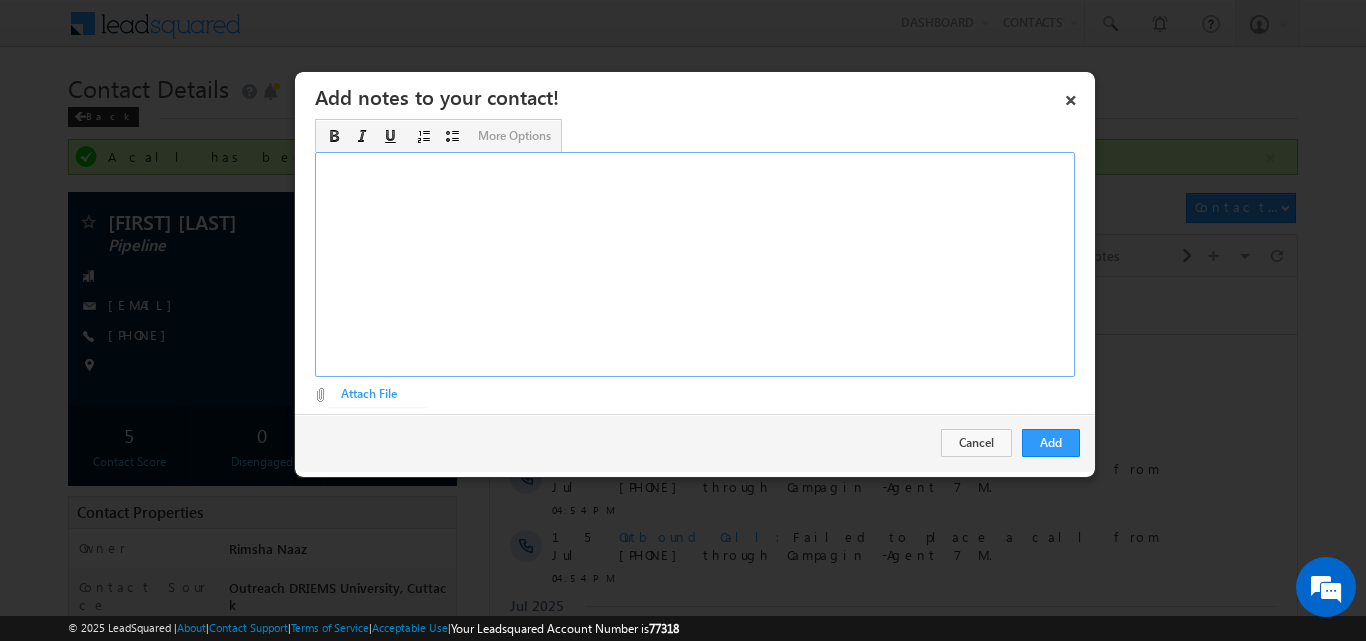 click at bounding box center [695, 264] 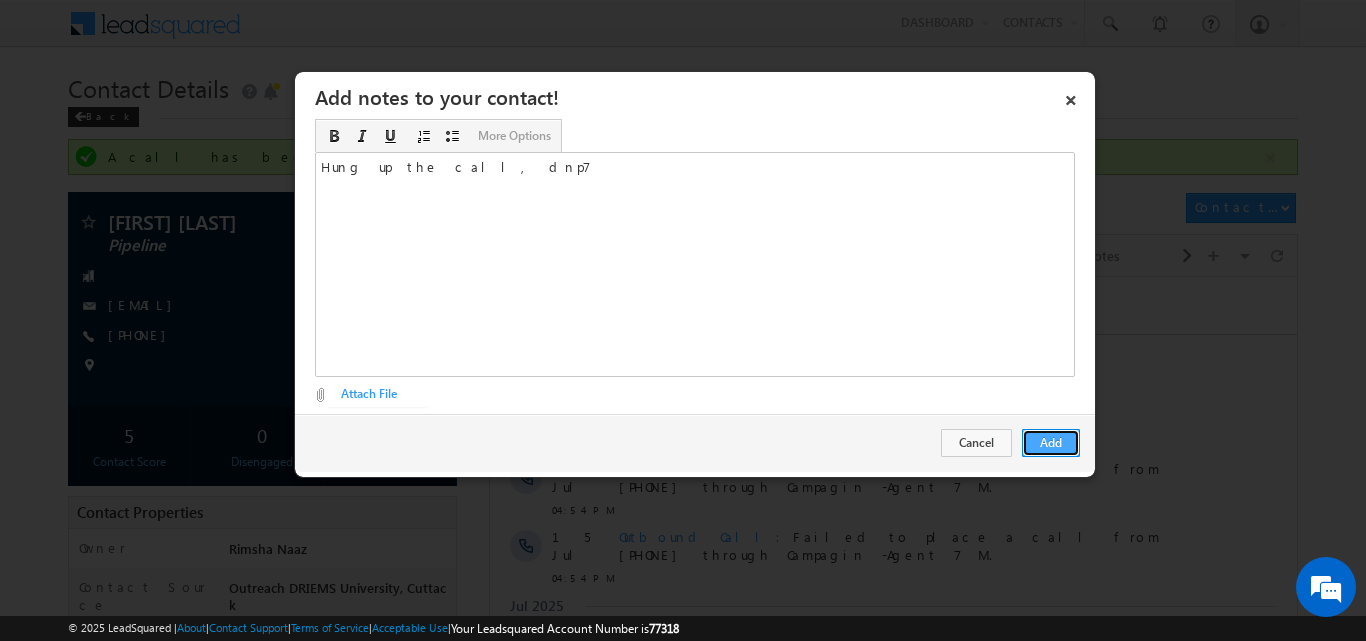 click on "Add" at bounding box center (1051, 443) 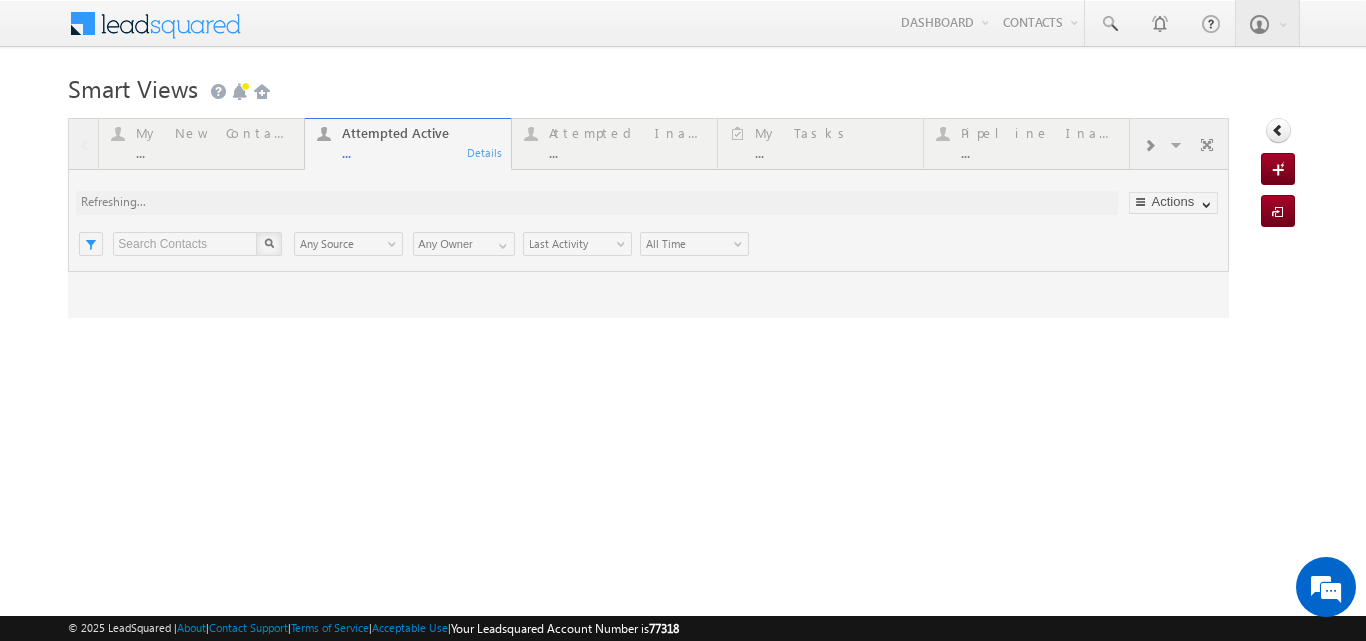 scroll, scrollTop: 0, scrollLeft: 0, axis: both 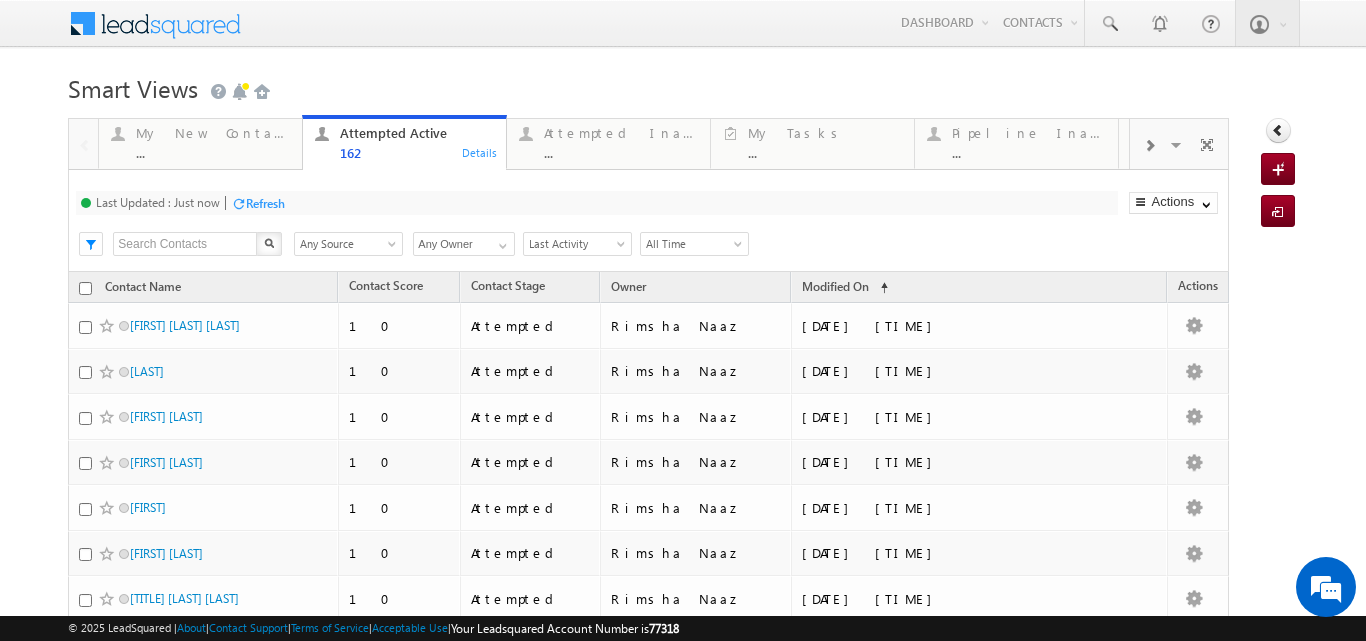 click at bounding box center [1149, 144] 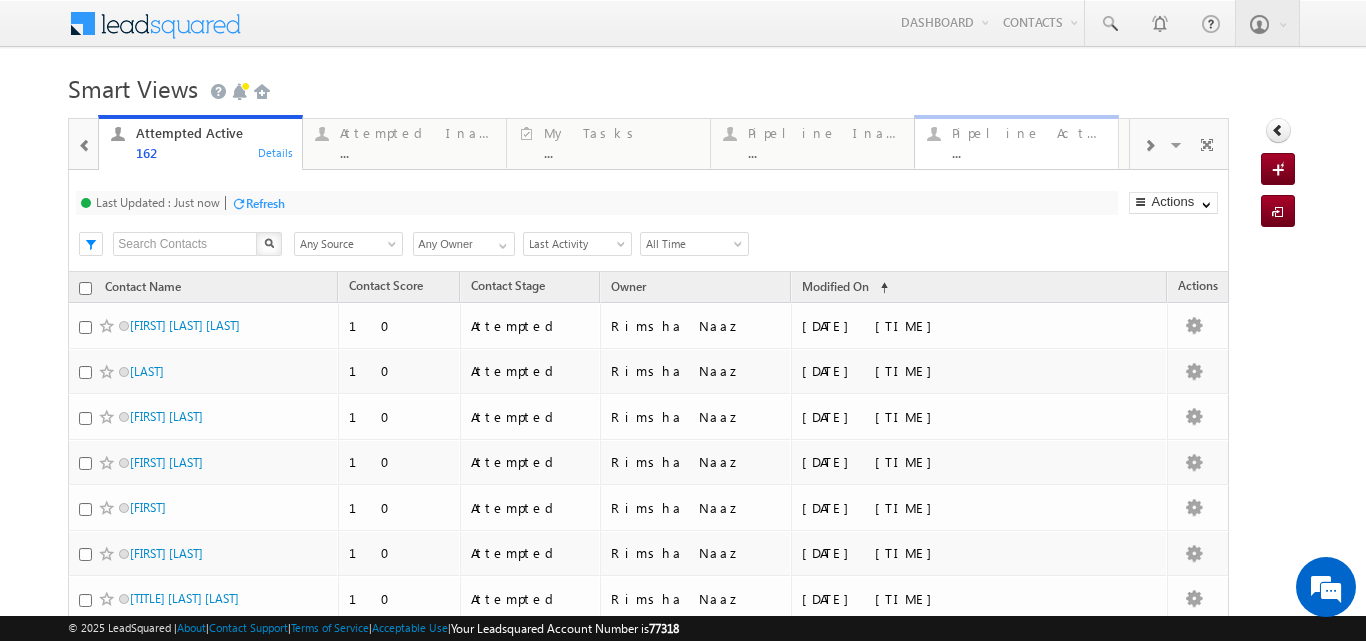 click on "Pipeline Active" at bounding box center (1029, 133) 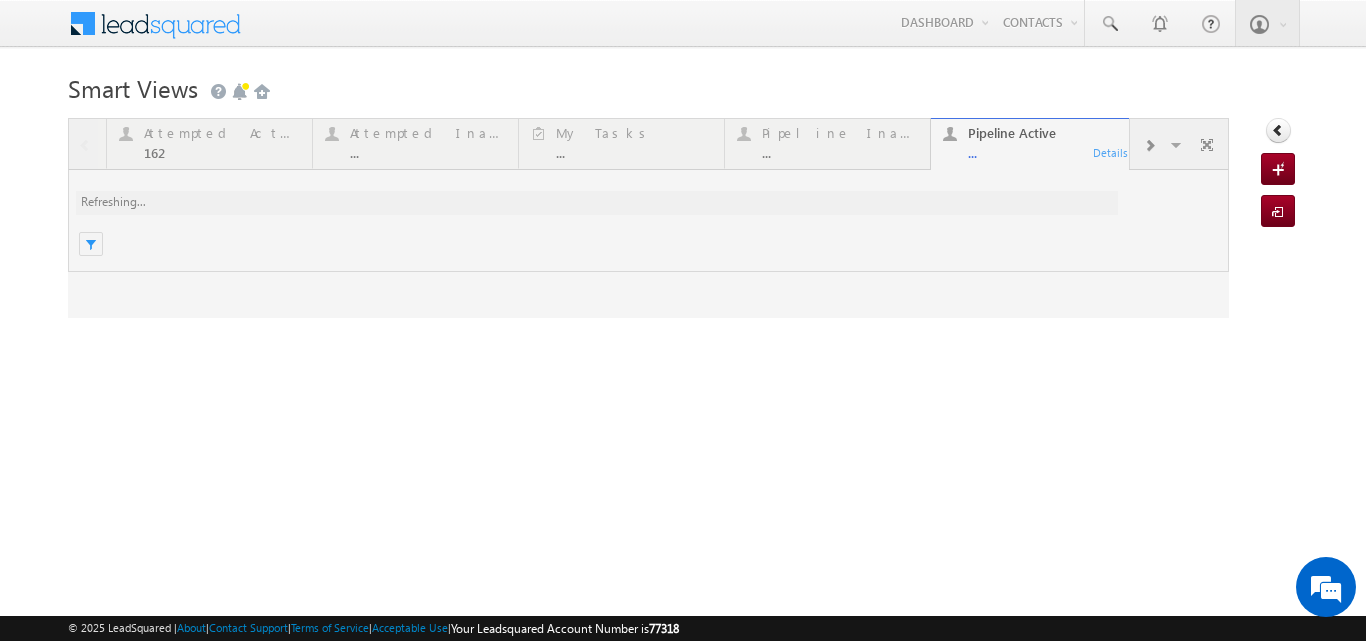 scroll, scrollTop: 0, scrollLeft: 0, axis: both 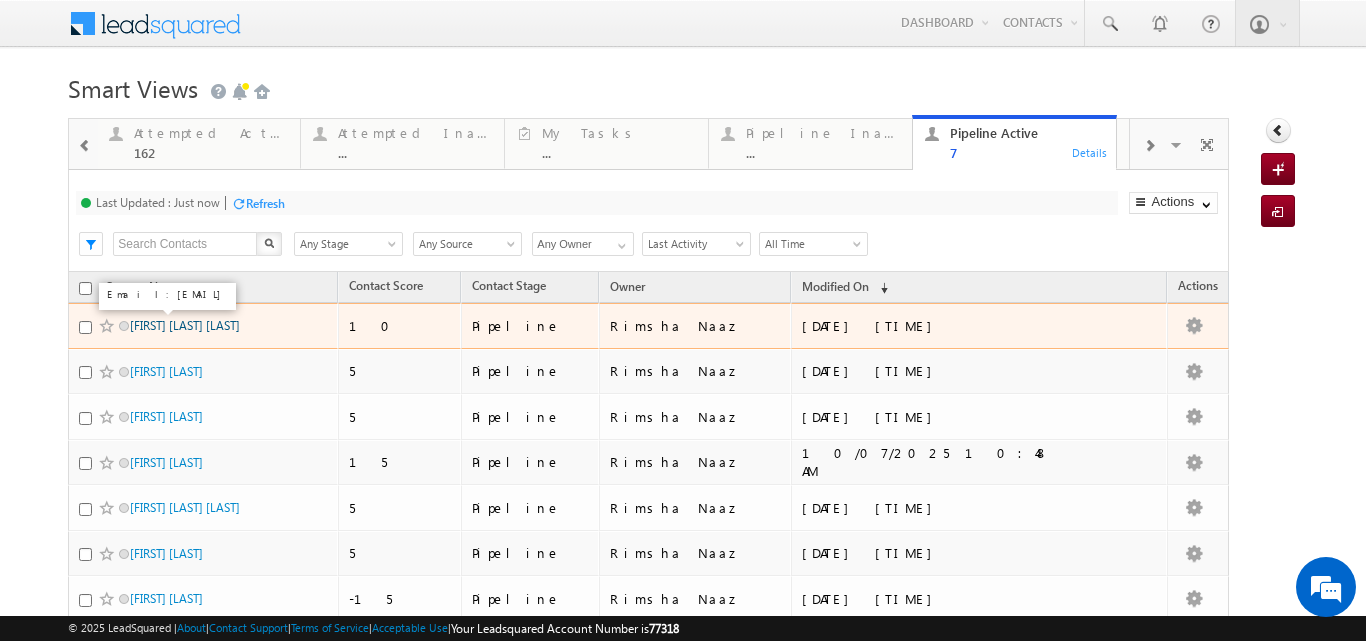 click on "Shoaib ulla Khan" at bounding box center (185, 325) 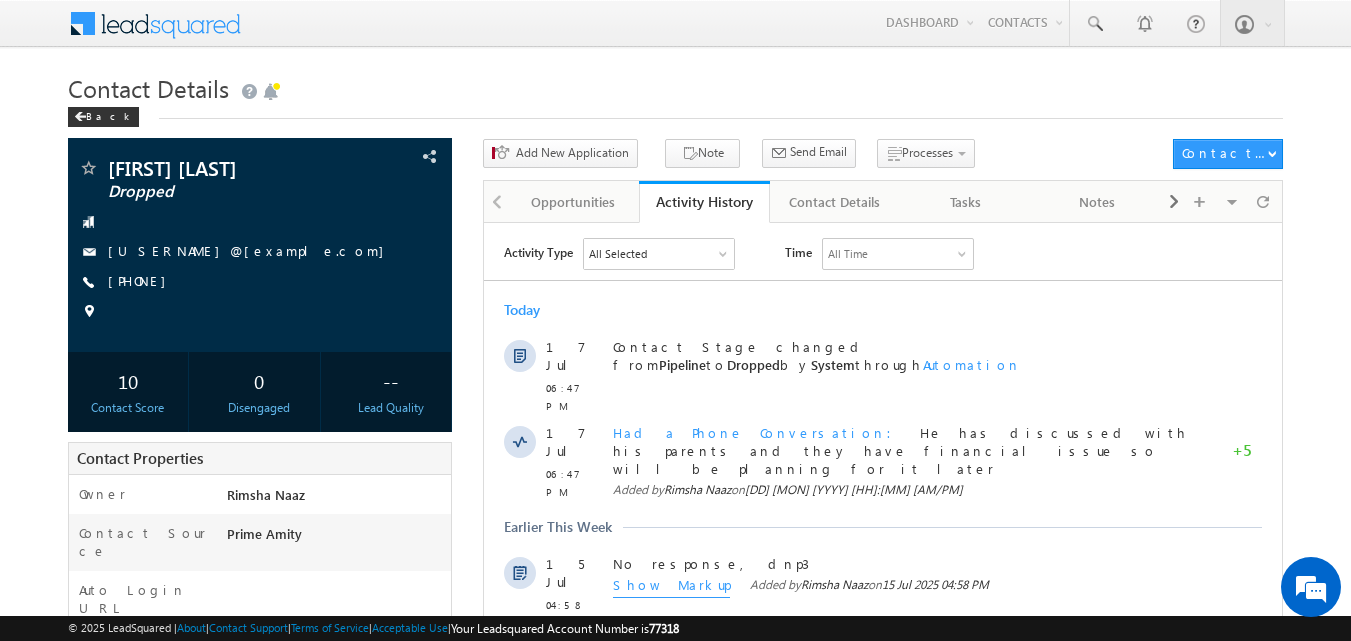 scroll, scrollTop: 0, scrollLeft: 0, axis: both 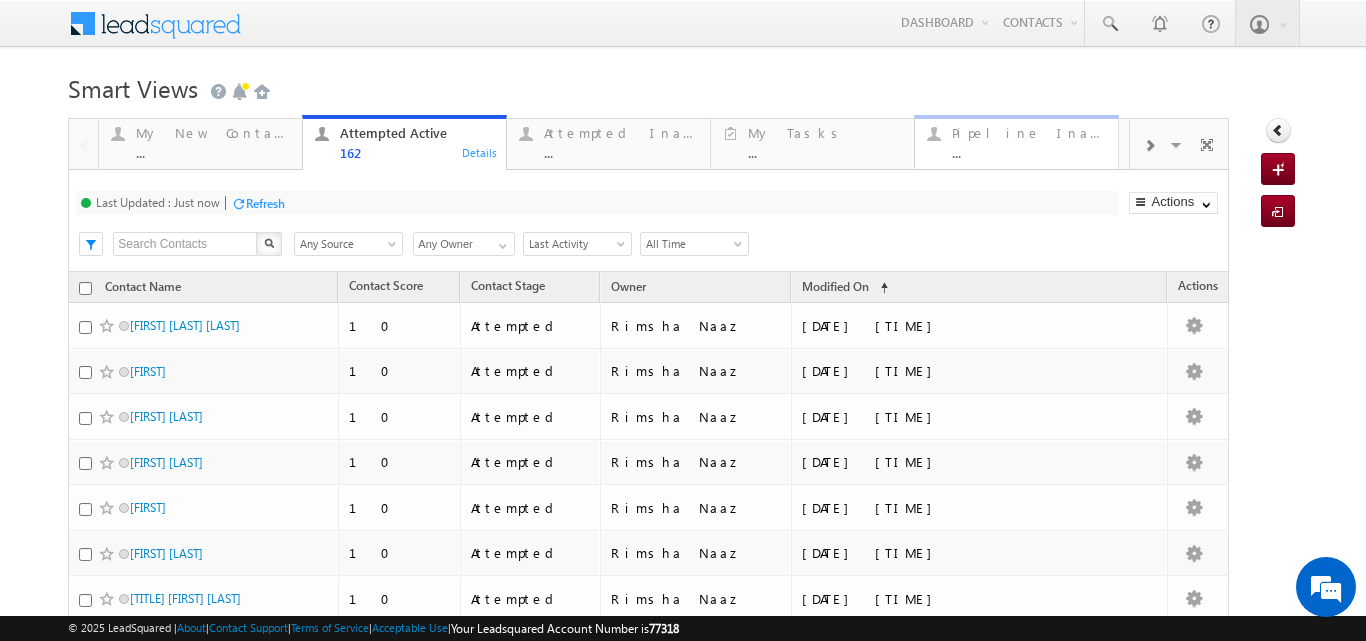 click on "..." at bounding box center [1029, 152] 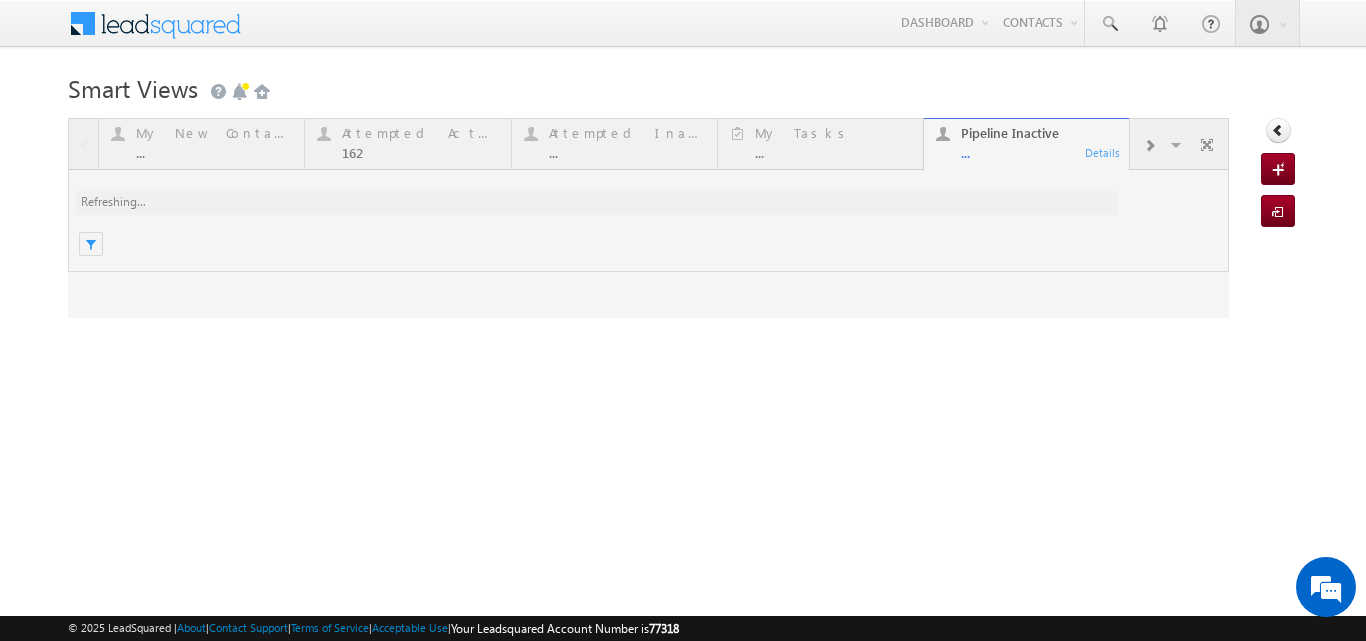 scroll, scrollTop: 0, scrollLeft: 0, axis: both 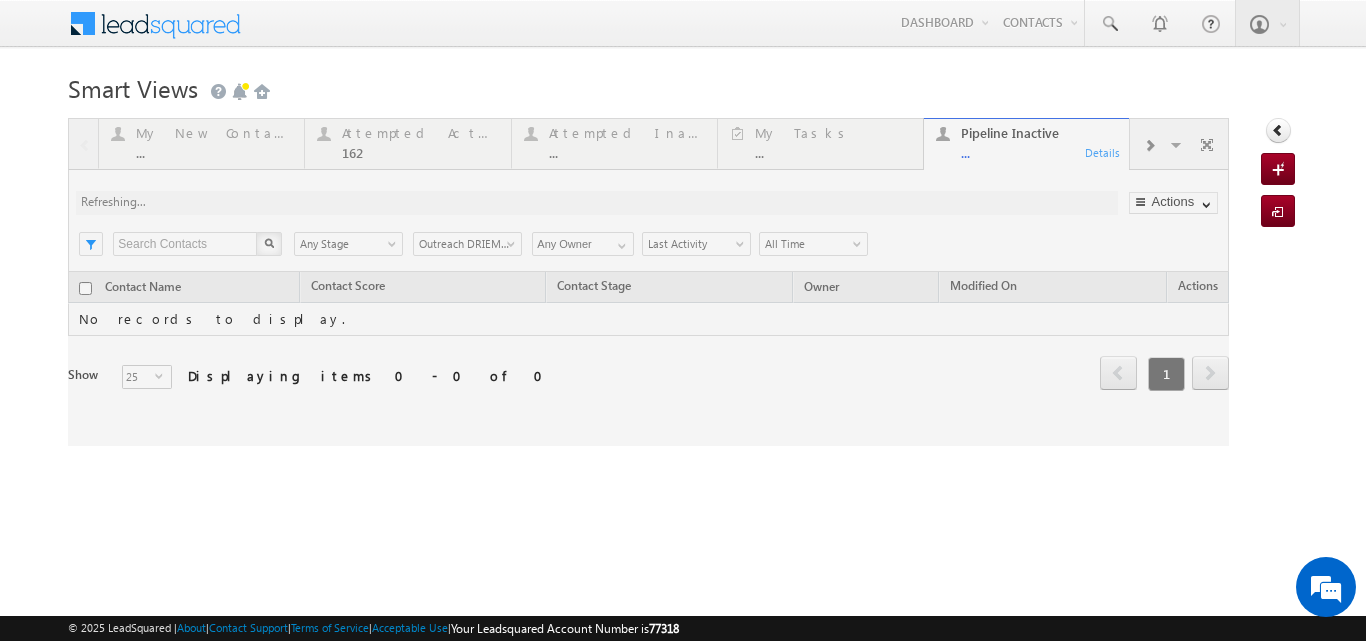 click at bounding box center [648, 282] 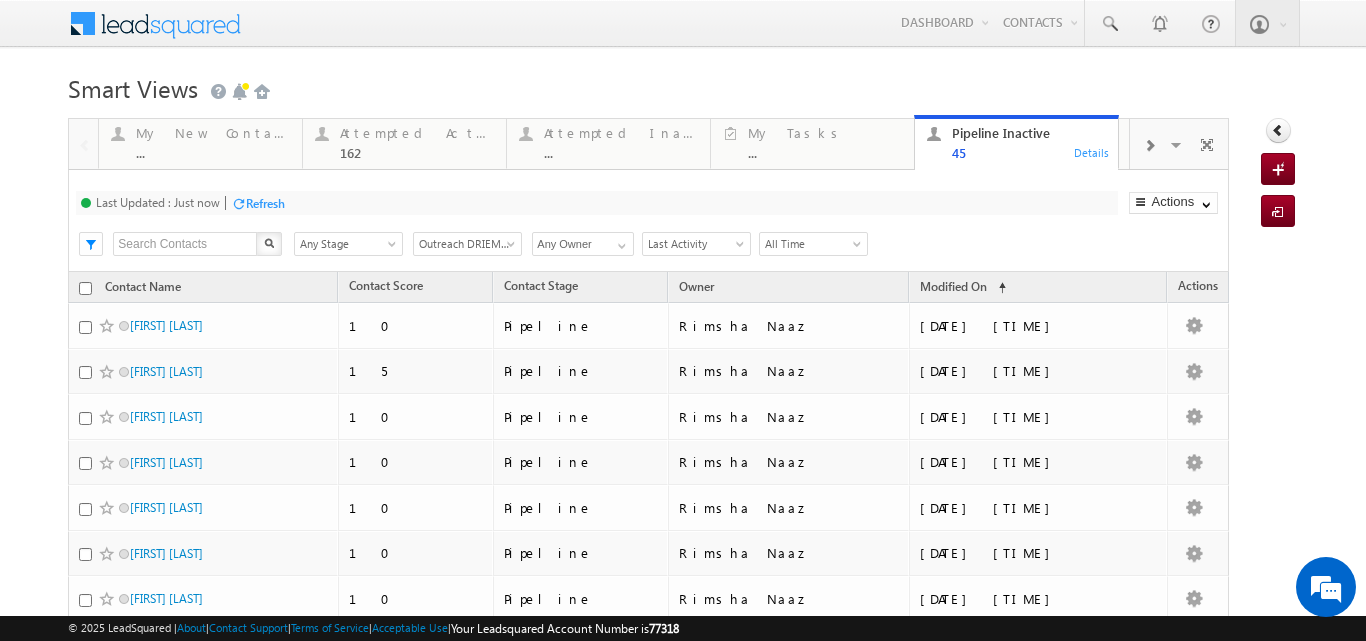 click at bounding box center (1149, 146) 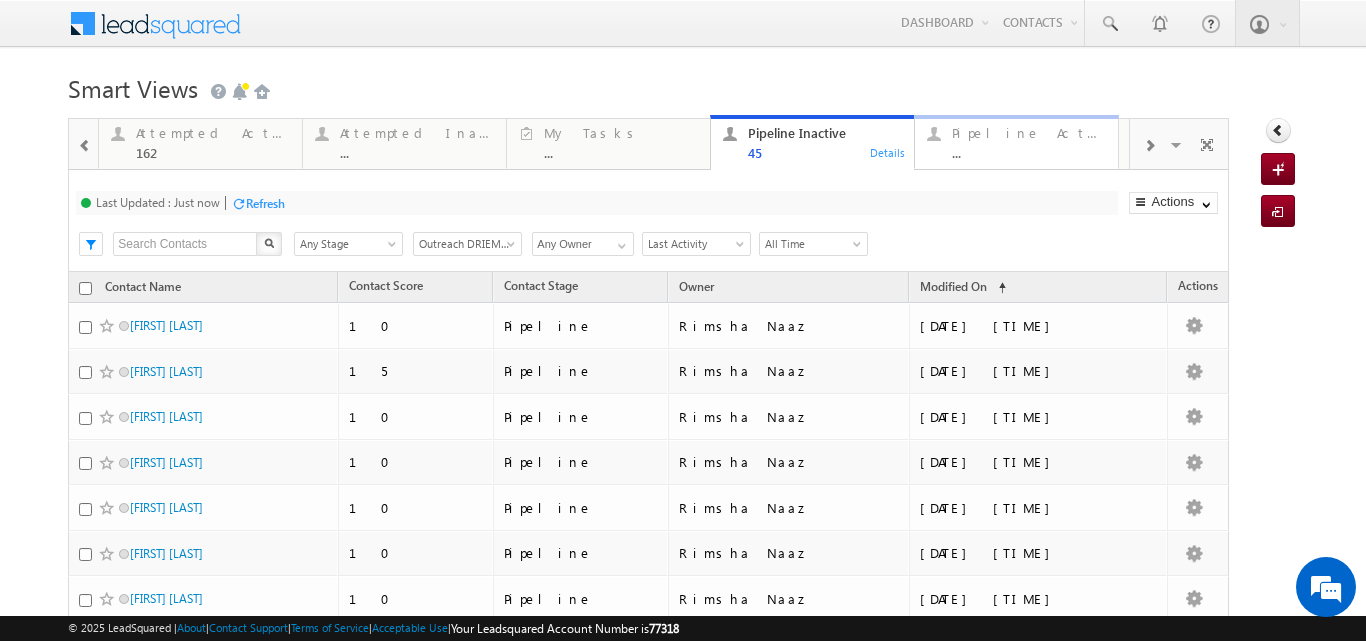 click on "..." at bounding box center [1029, 152] 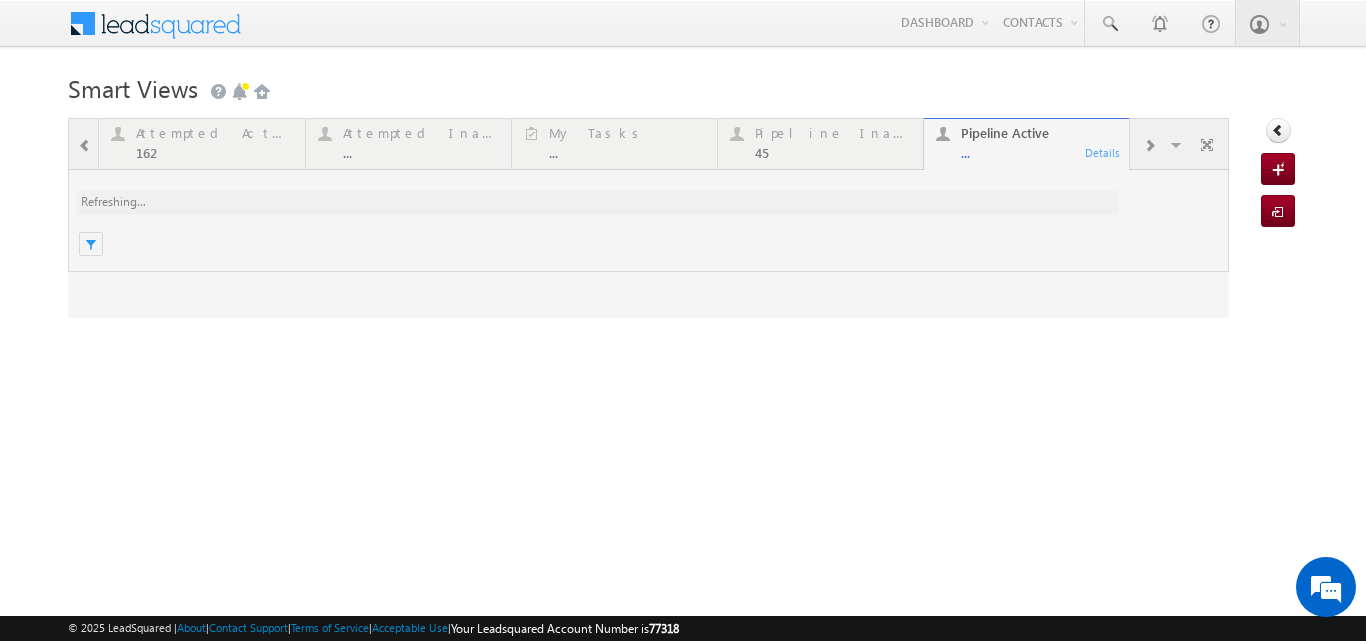 scroll, scrollTop: 0, scrollLeft: 0, axis: both 